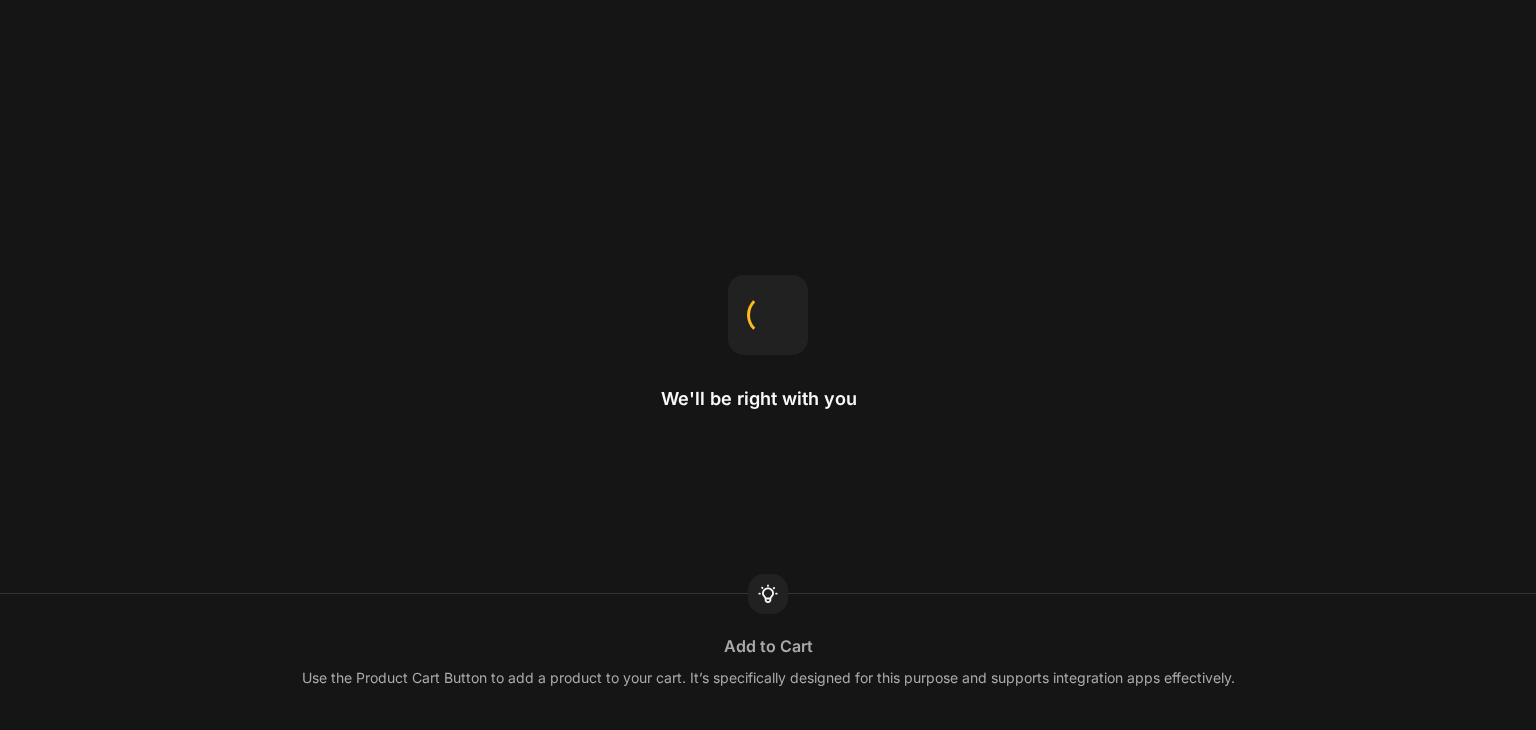 scroll, scrollTop: 0, scrollLeft: 0, axis: both 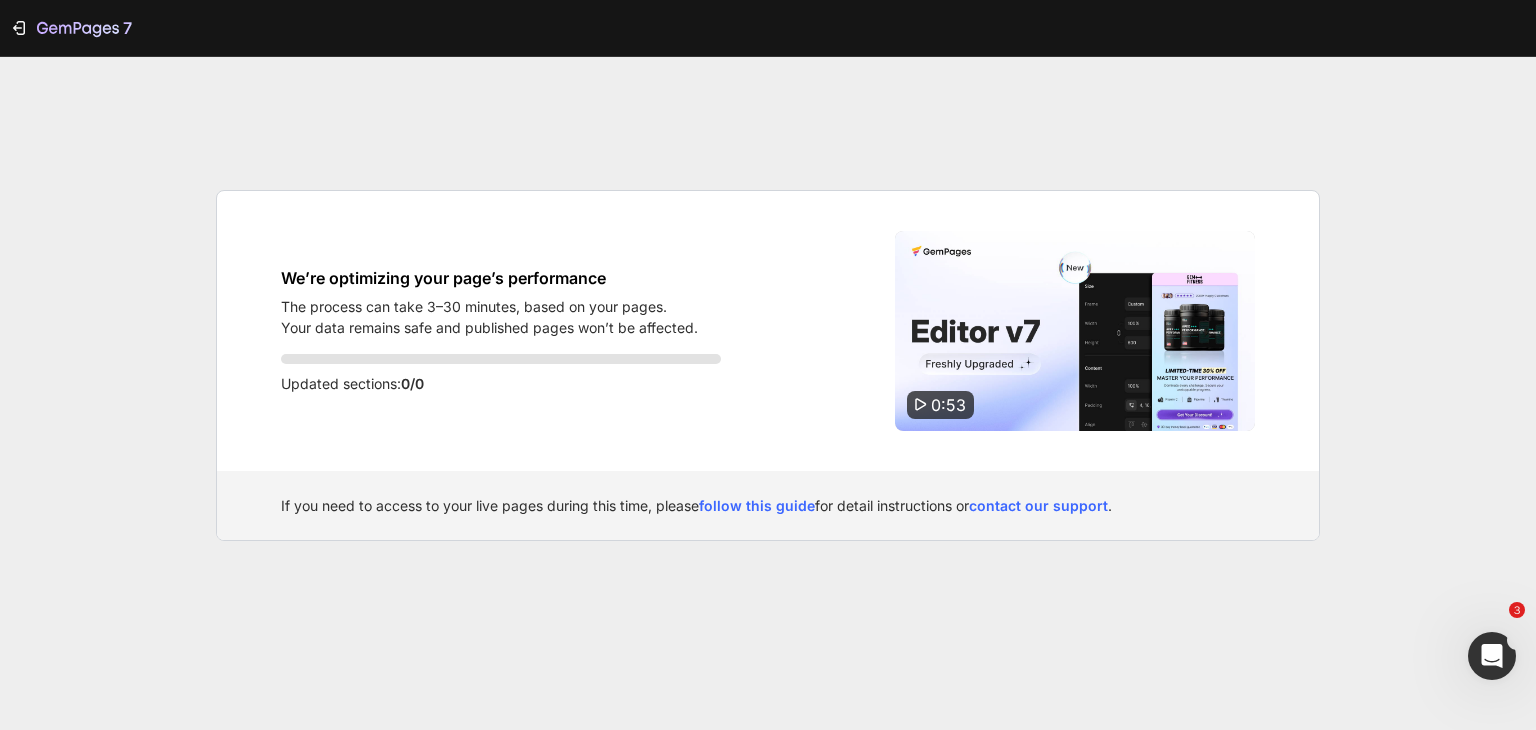 click 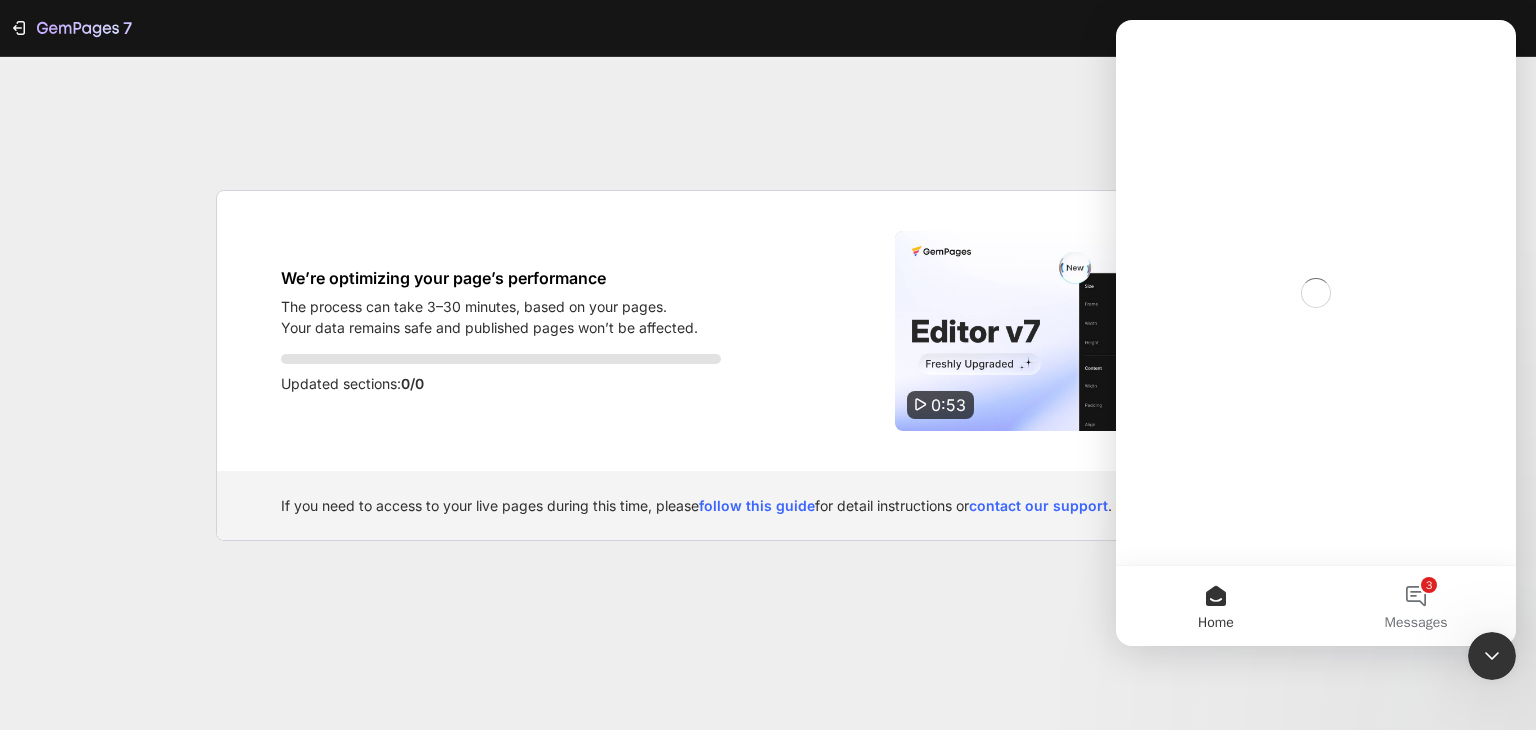 scroll, scrollTop: 0, scrollLeft: 0, axis: both 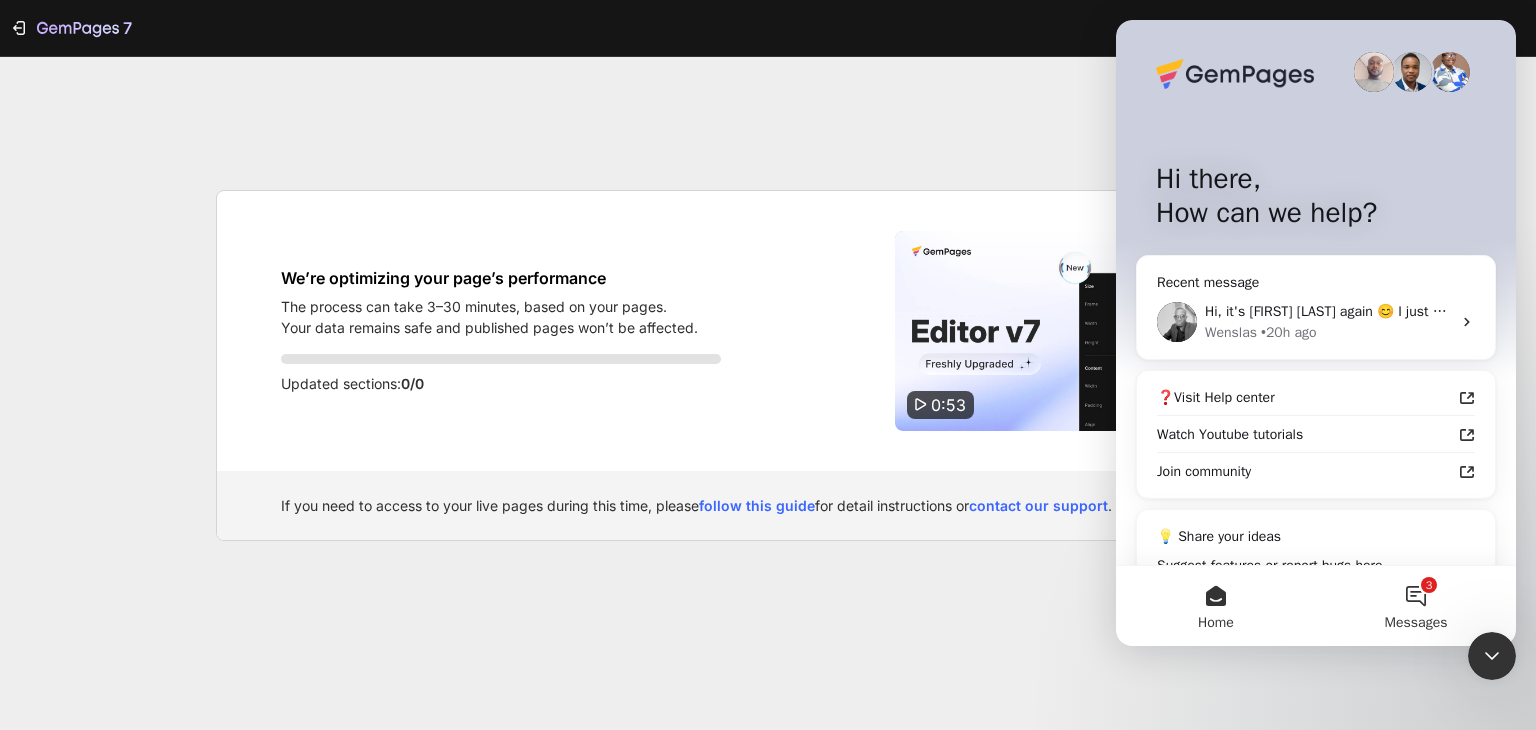 click on "3 Messages" at bounding box center (1416, 606) 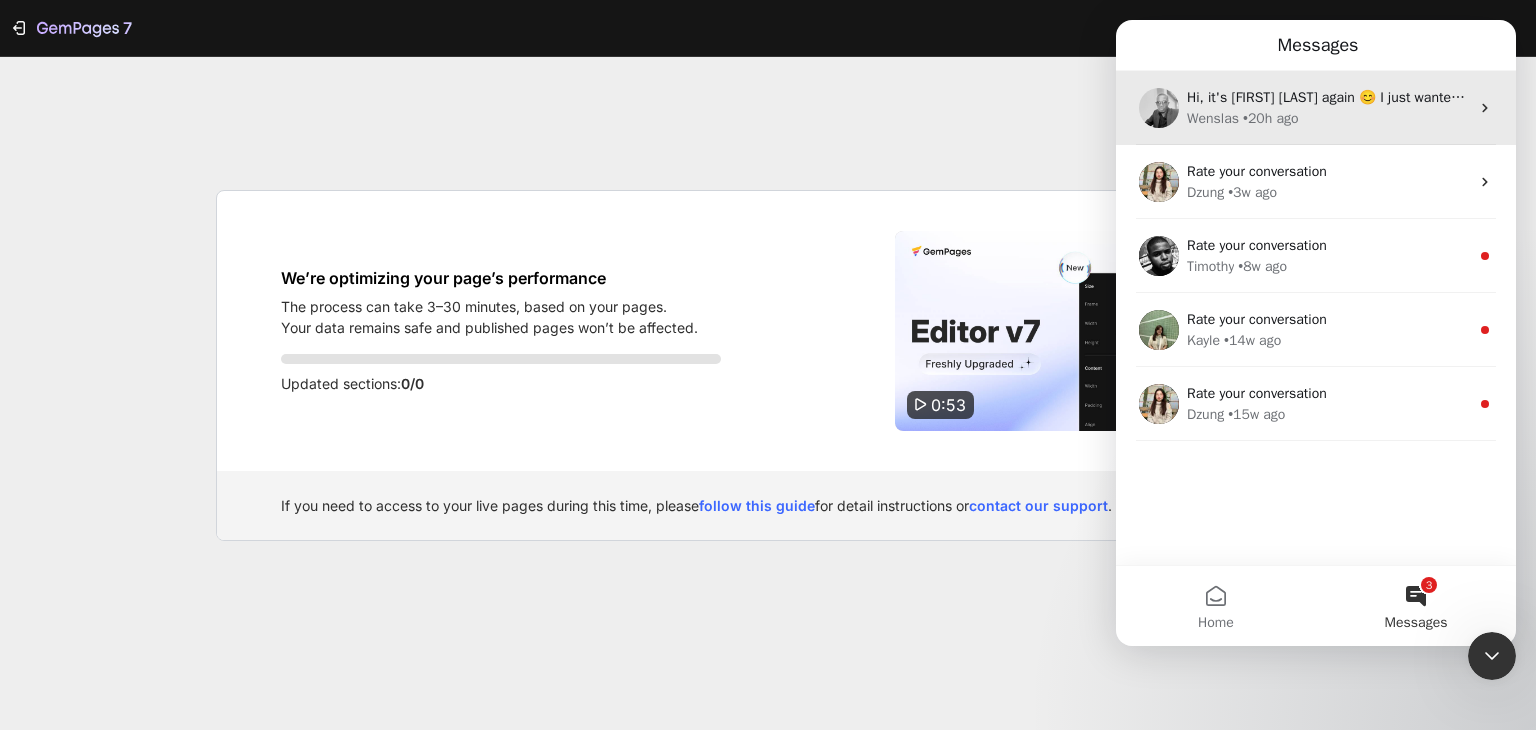 click on "•  20h ago" at bounding box center (1271, 118) 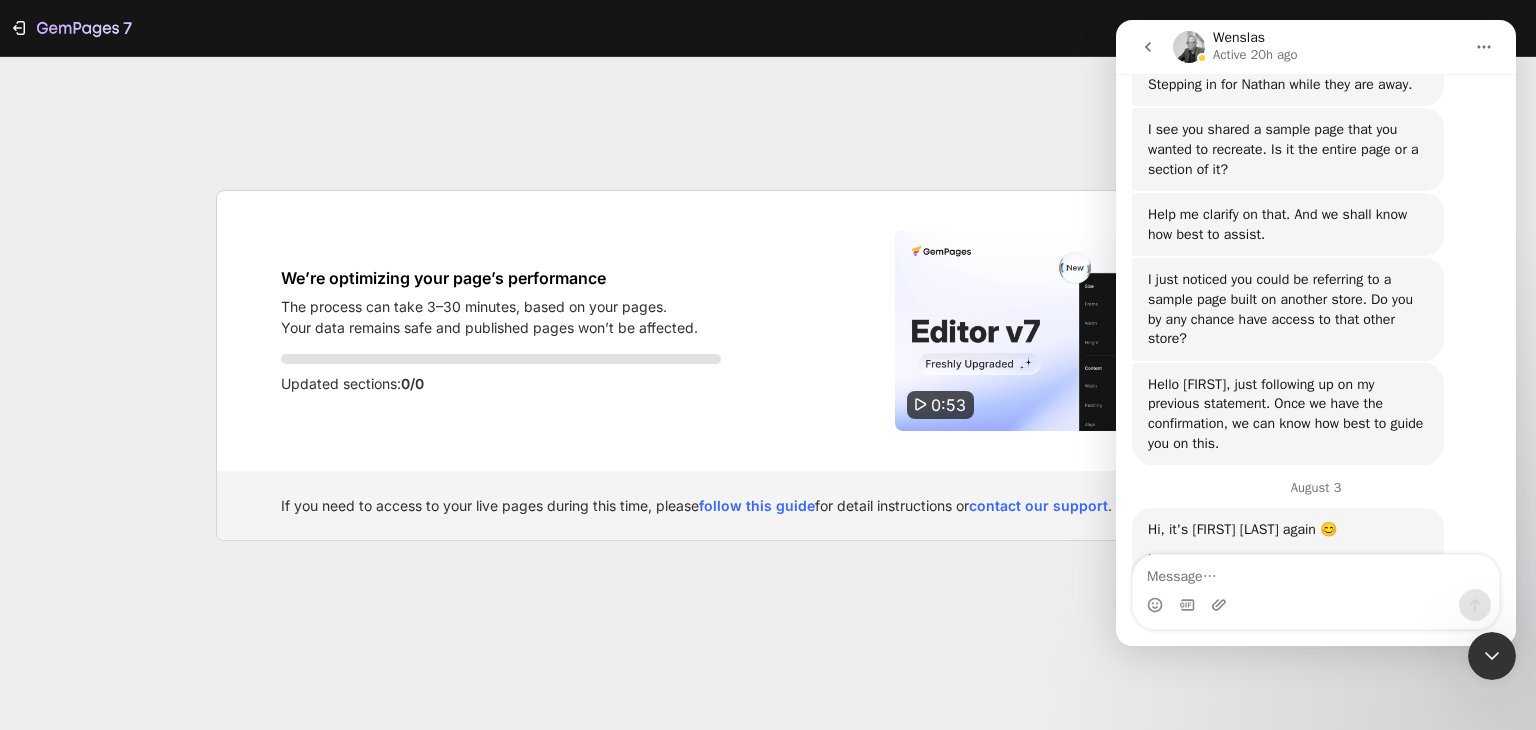 scroll, scrollTop: 1980, scrollLeft: 0, axis: vertical 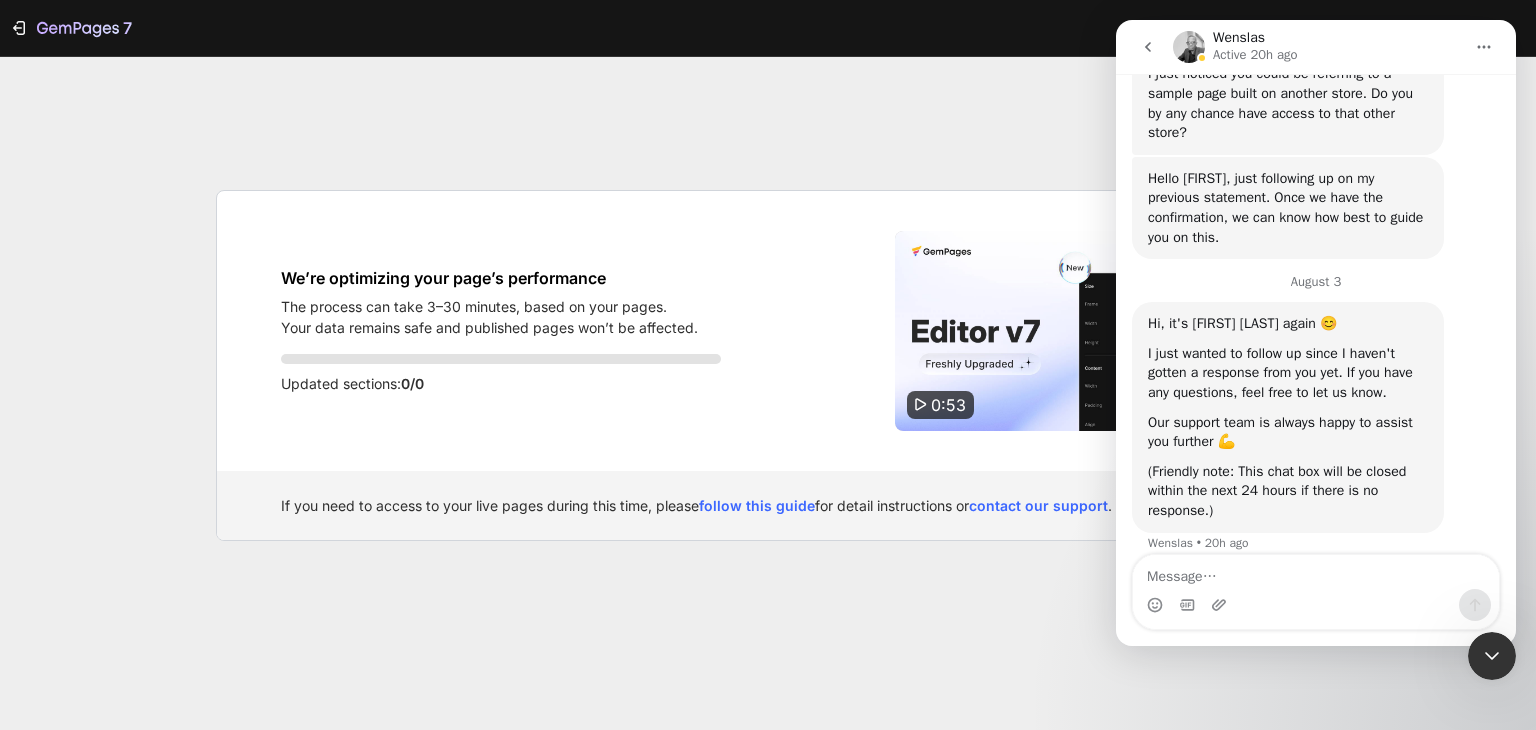click on "Thank you for reaching out. ﻿​﻿ ﻿This is Wenslas from the GemPages Support. Stepping in for Nathan while they are away." at bounding box center (1288, -151) 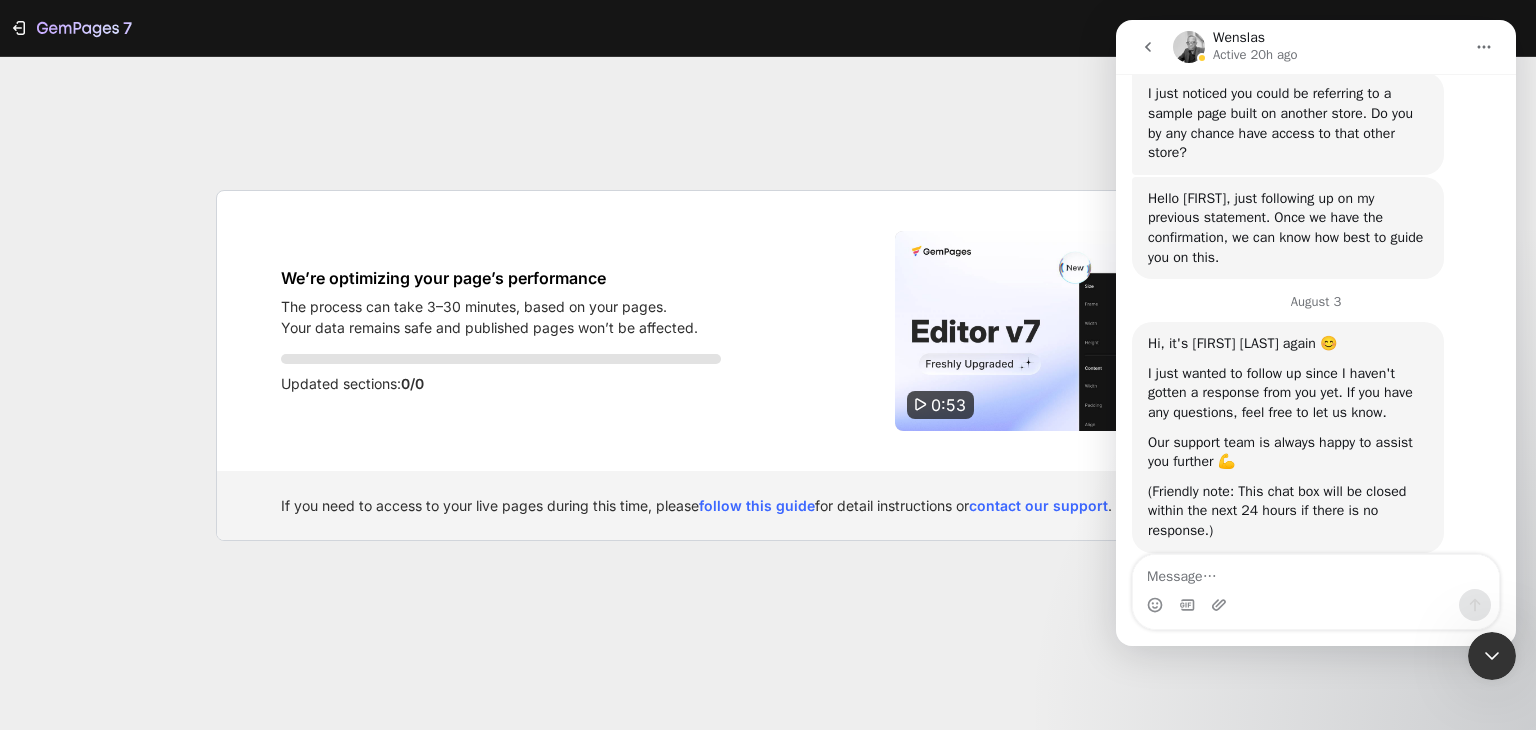 scroll, scrollTop: 1080, scrollLeft: 0, axis: vertical 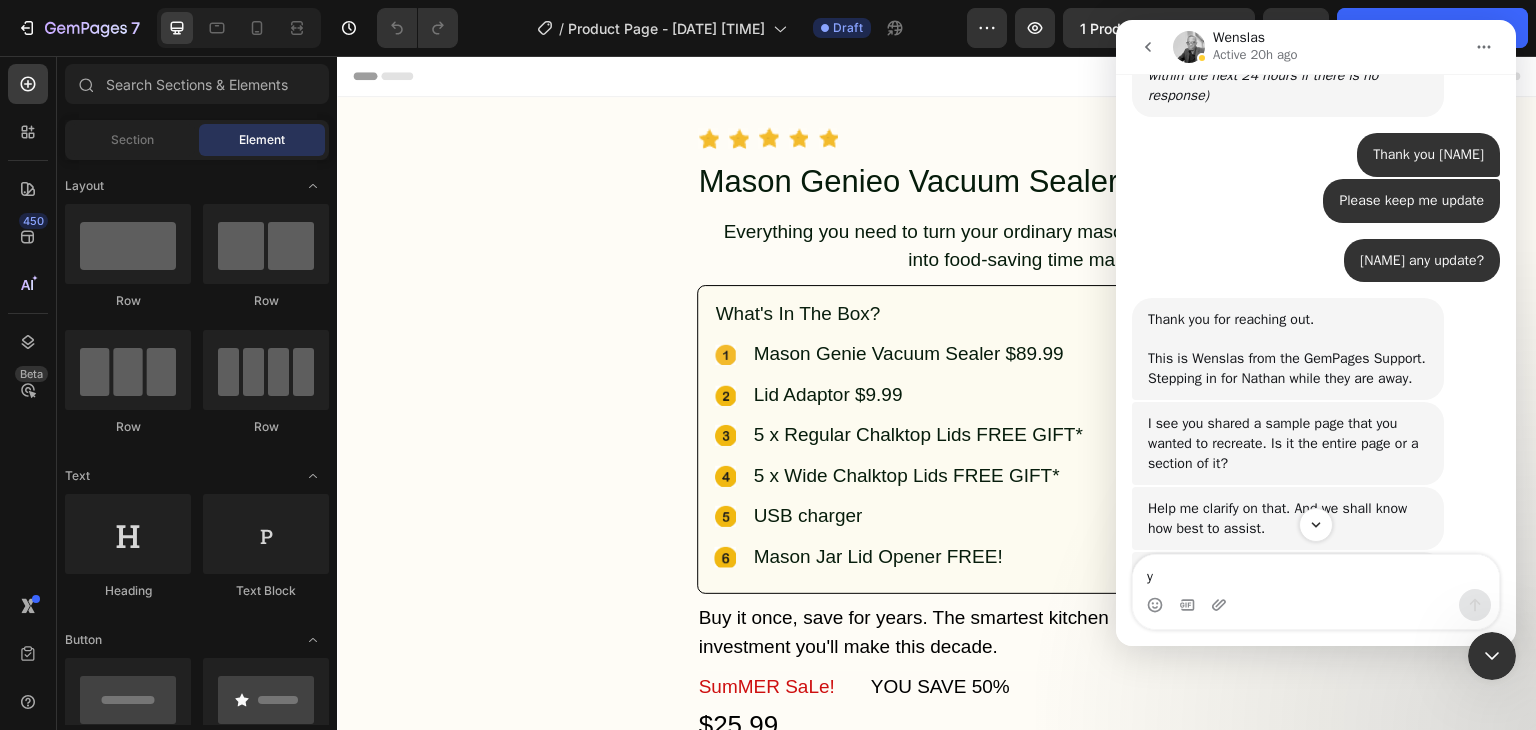 click on "y" at bounding box center (1316, 572) 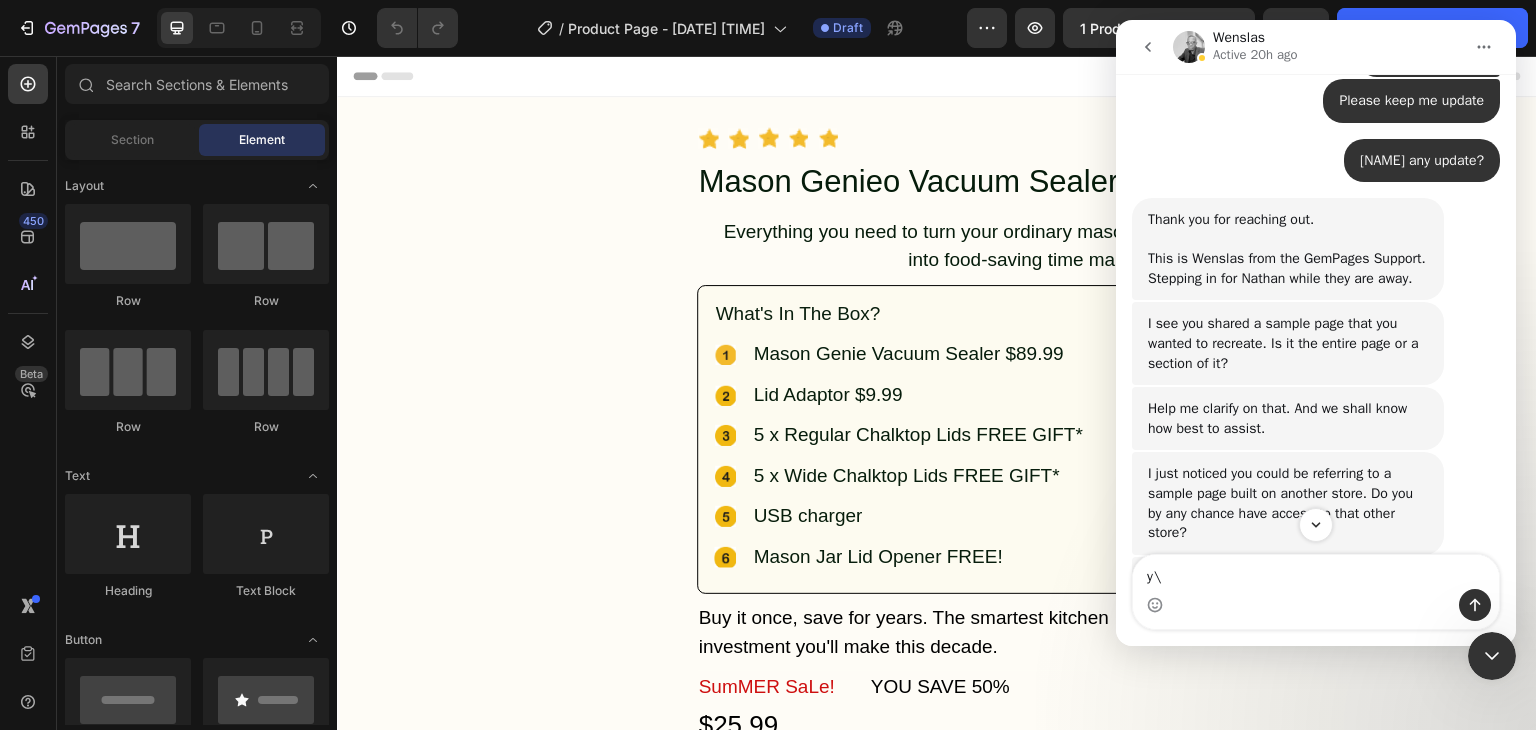 type on "y" 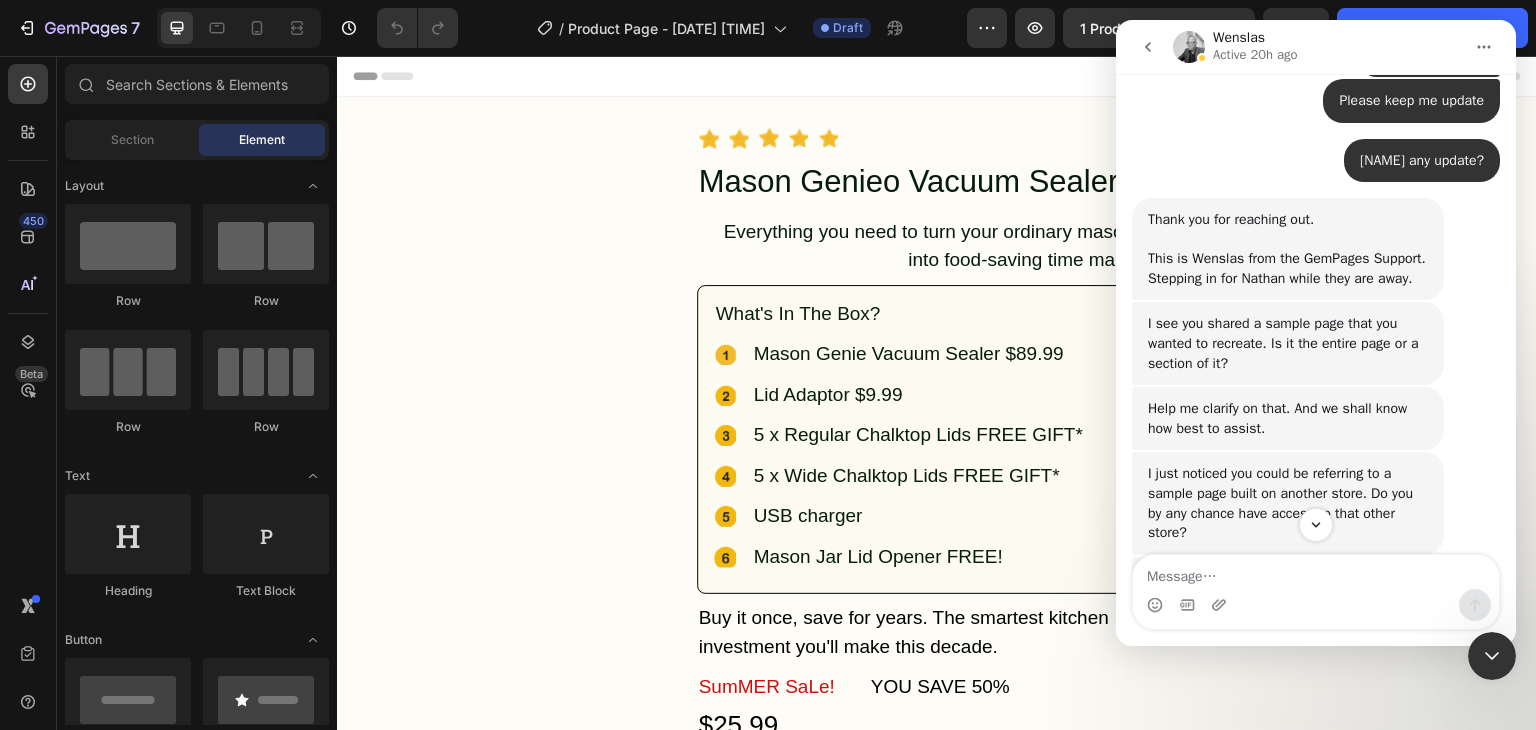 type on "Y" 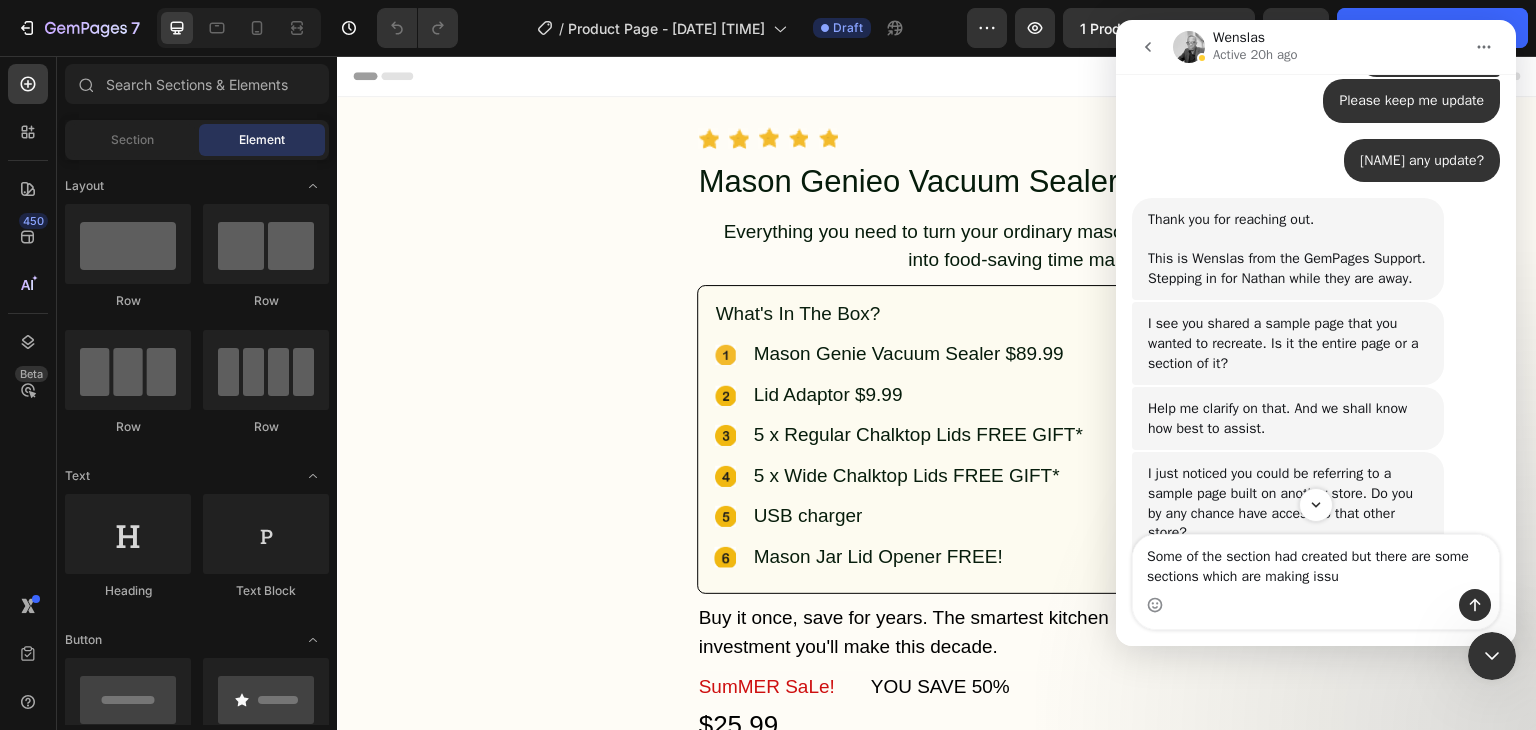 type on "Some of the section had created but there are some sections which are making issue" 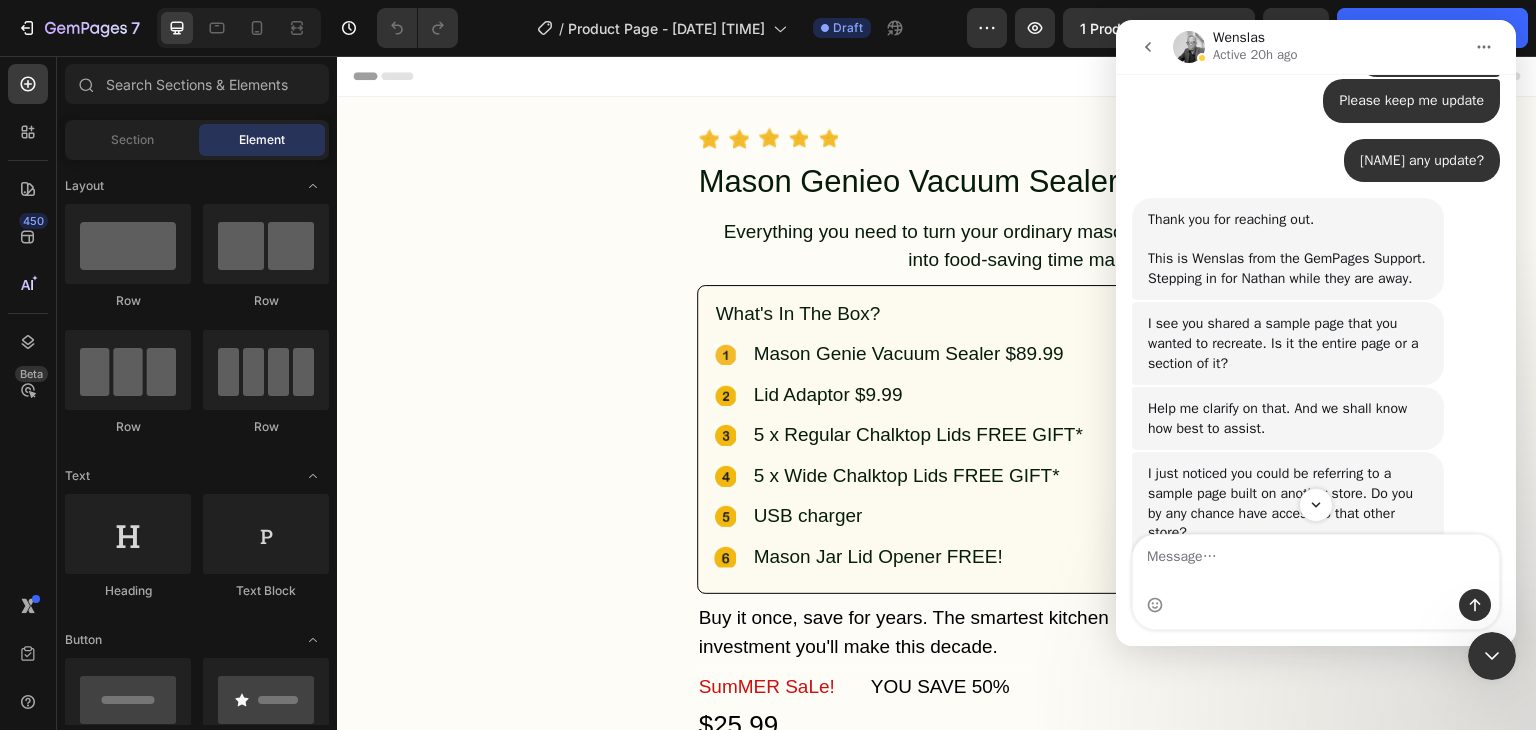 scroll, scrollTop: 2059, scrollLeft: 0, axis: vertical 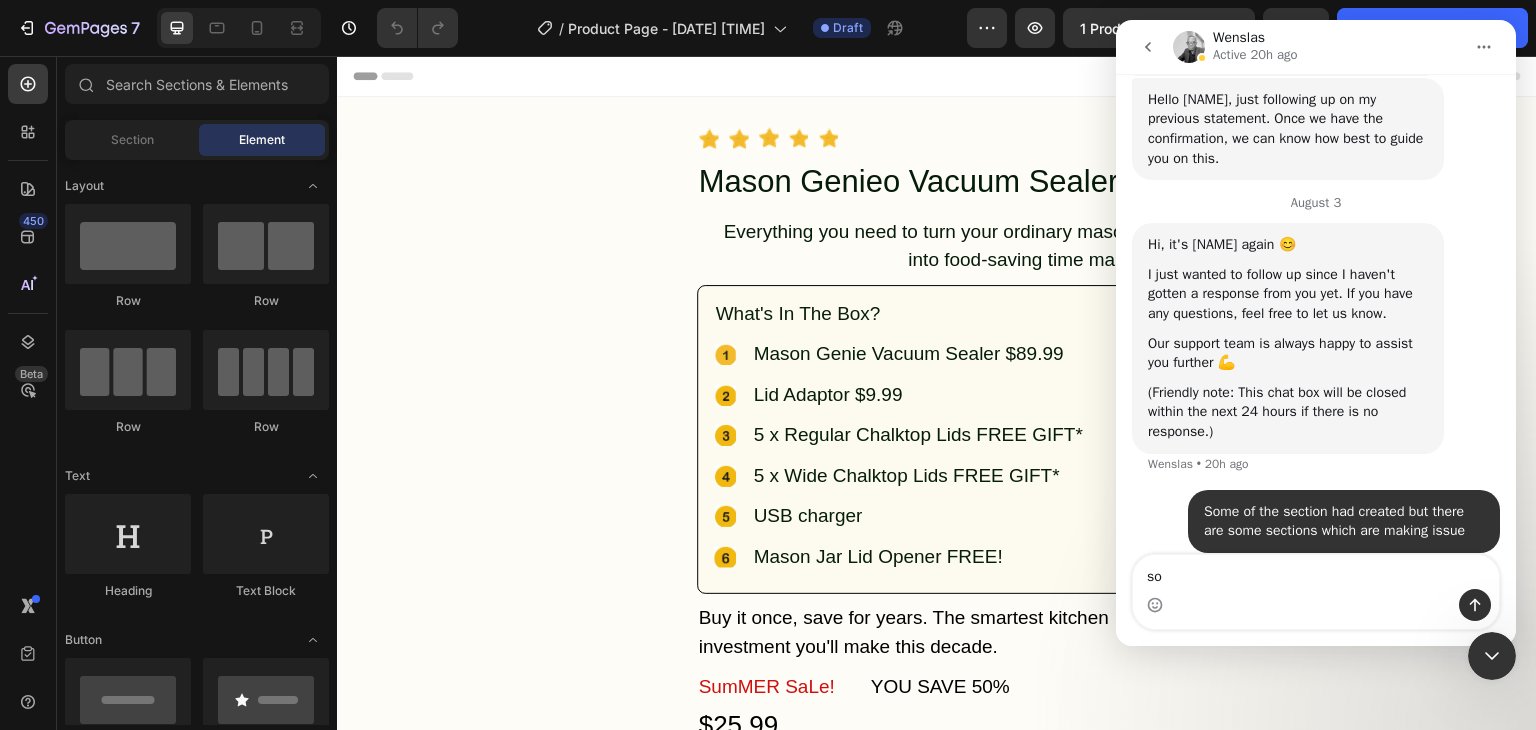 type on "s" 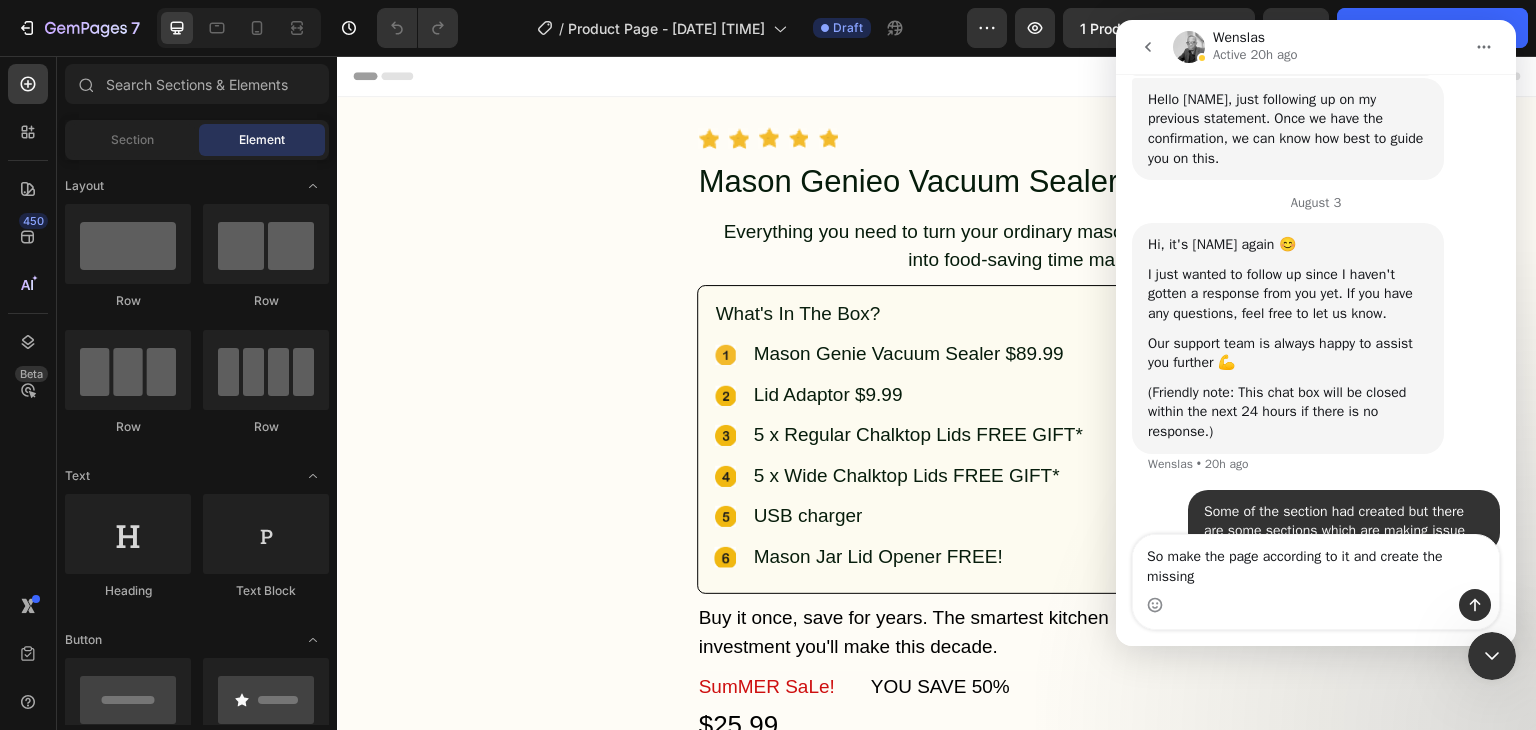 scroll, scrollTop: 2079, scrollLeft: 0, axis: vertical 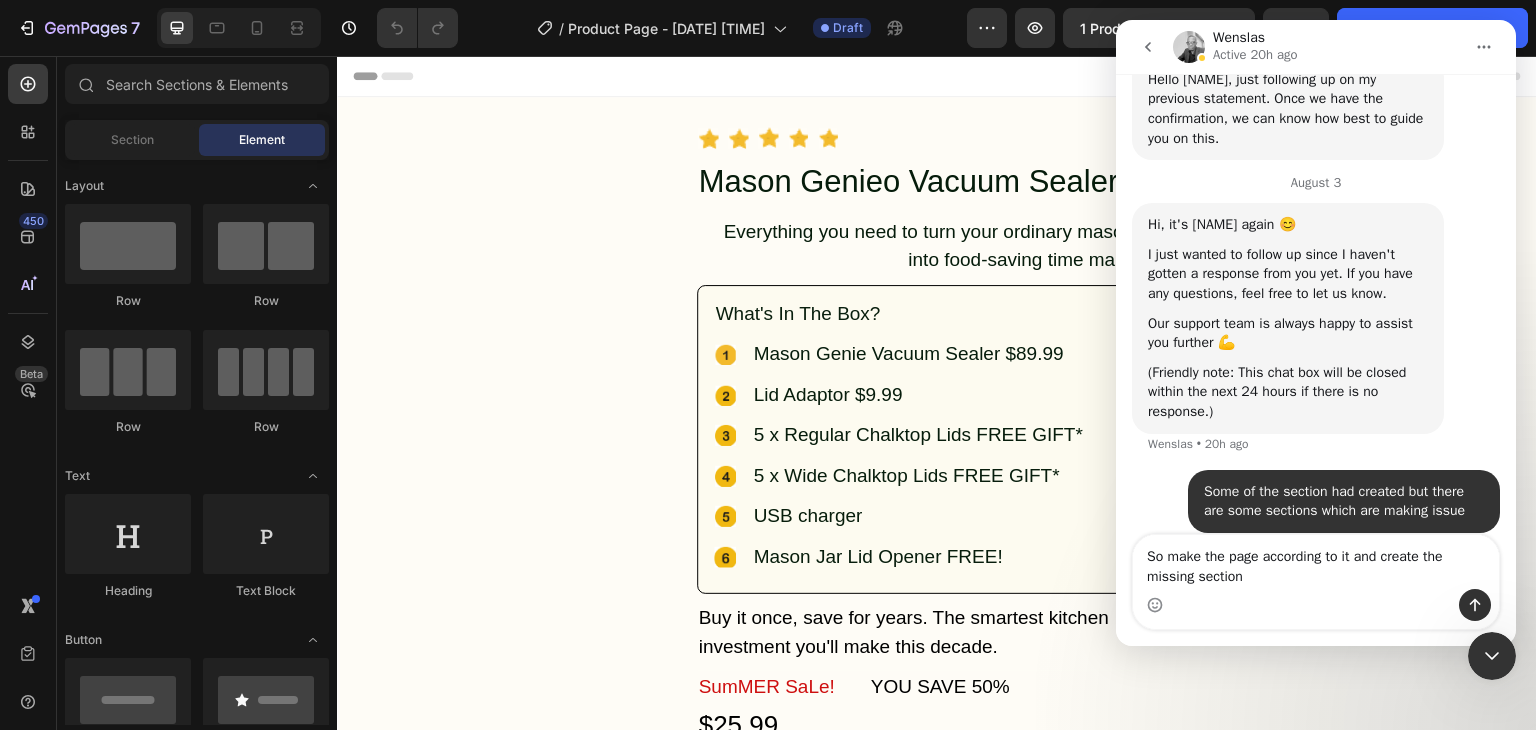 type on "So make the page according to it and create the missing sections" 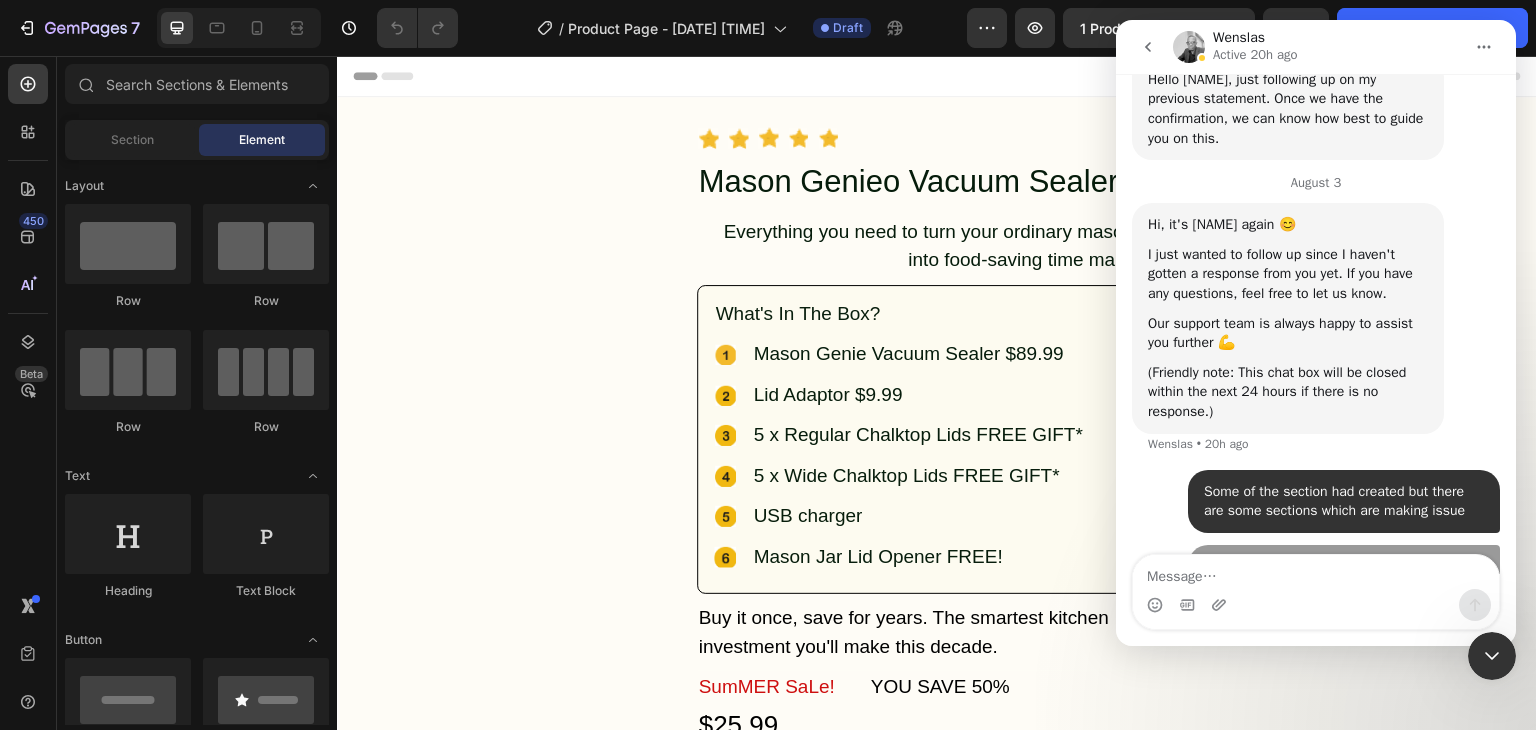 scroll, scrollTop: 2124, scrollLeft: 0, axis: vertical 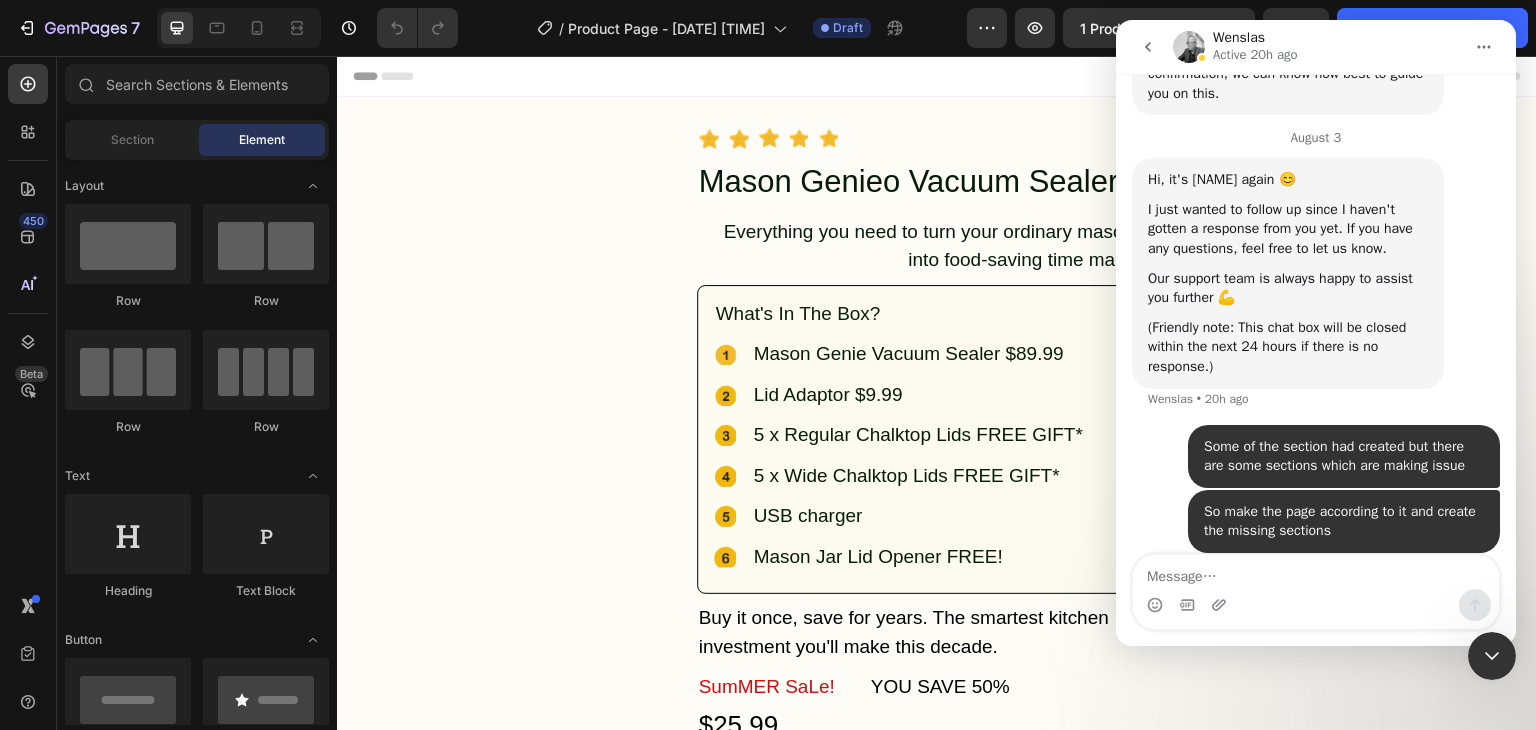 type on "E" 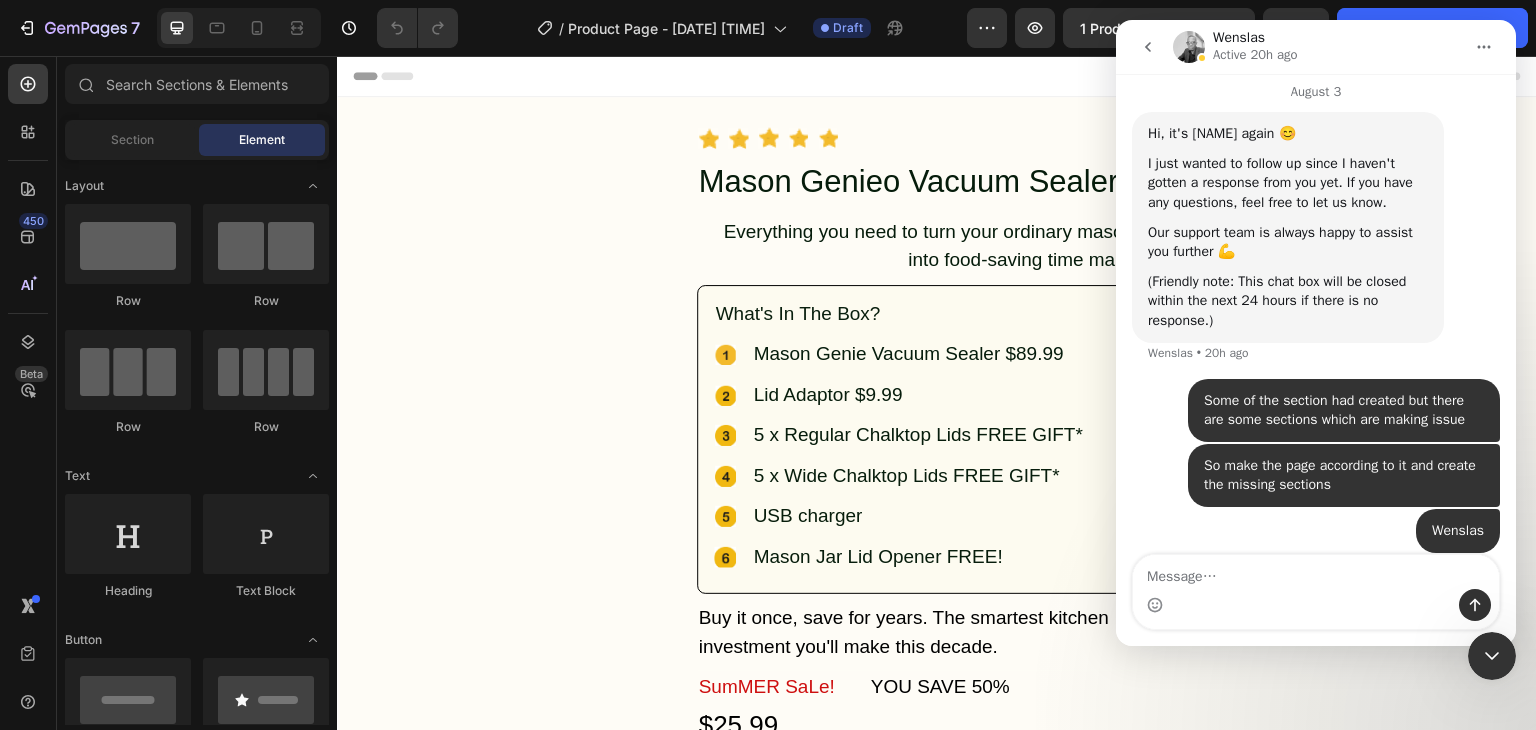 scroll, scrollTop: 2216, scrollLeft: 0, axis: vertical 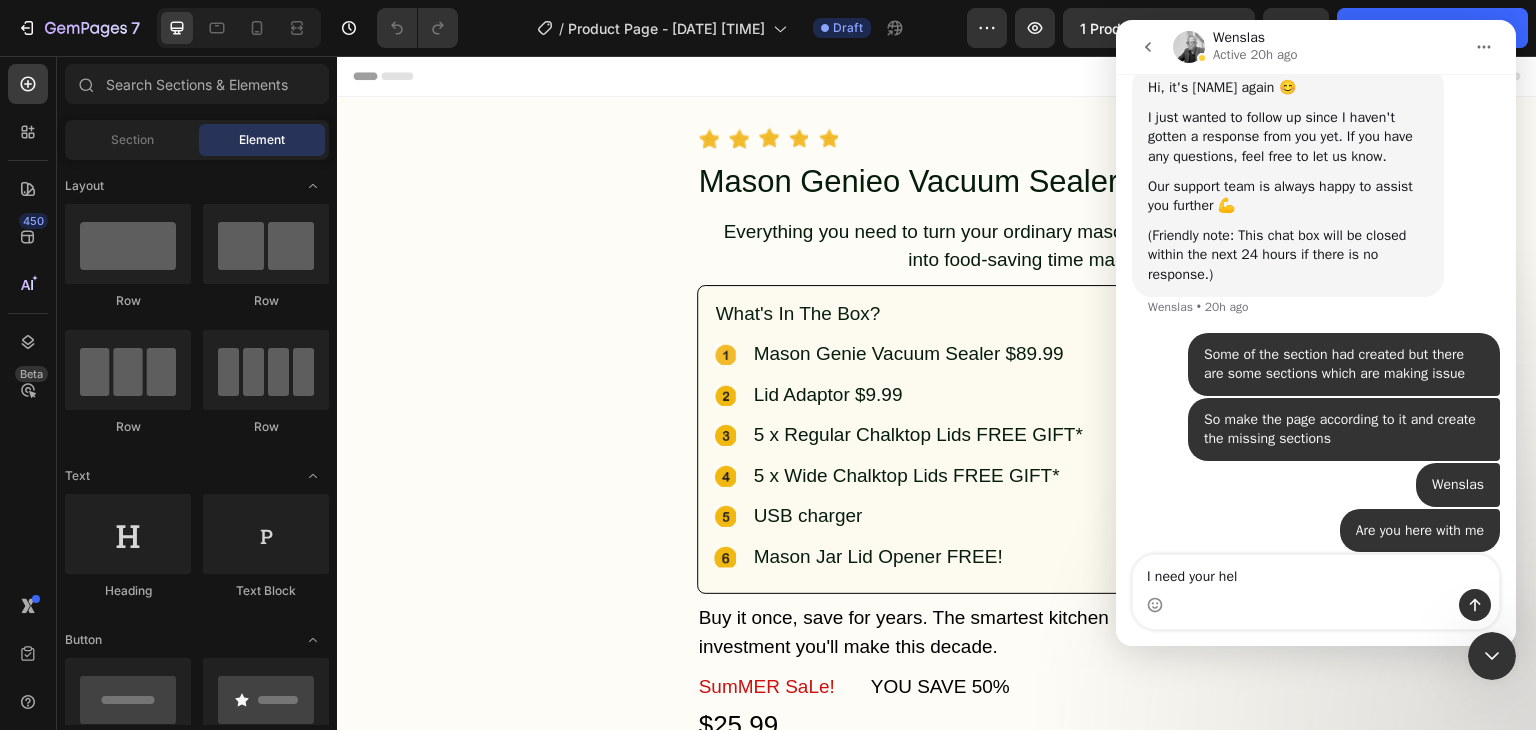 type on "I need your help" 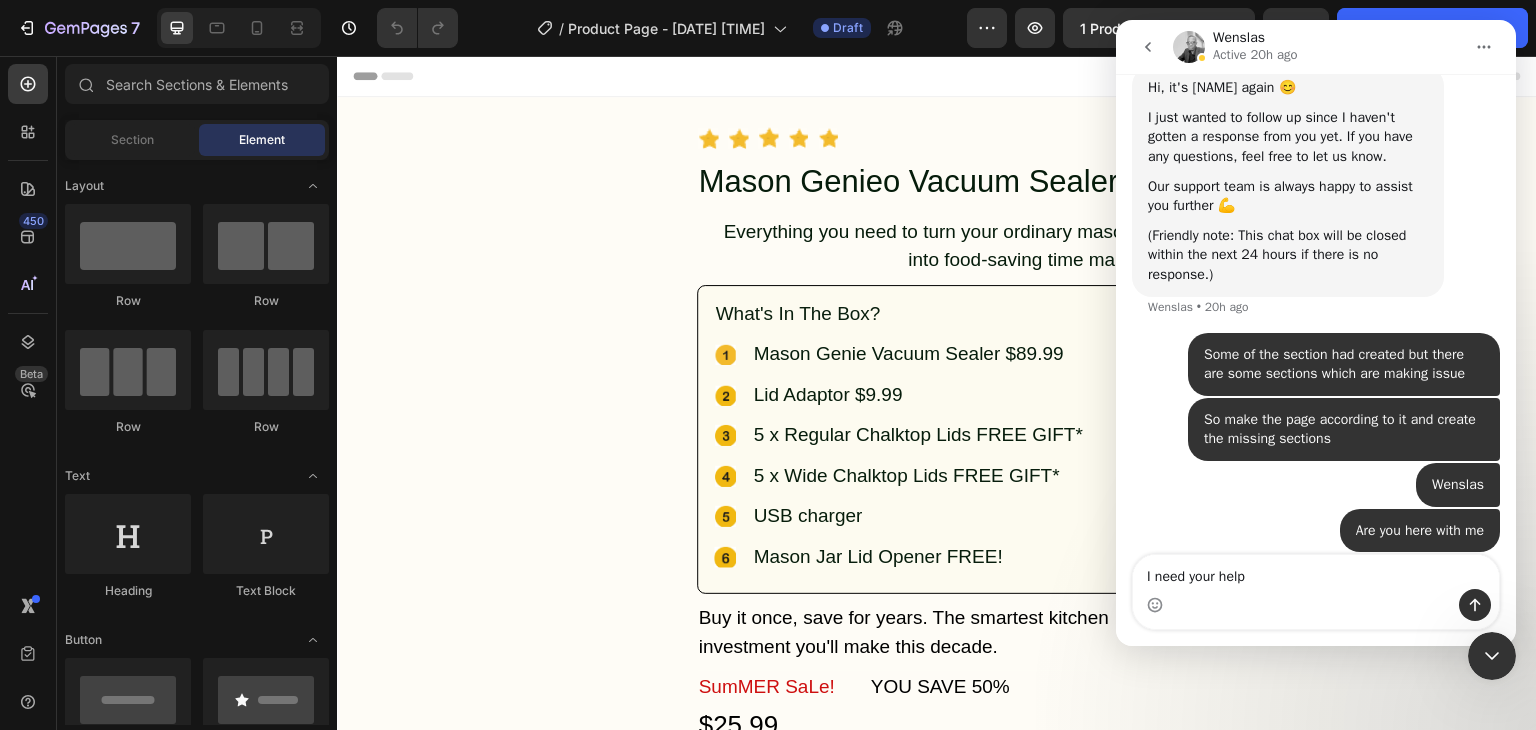 type 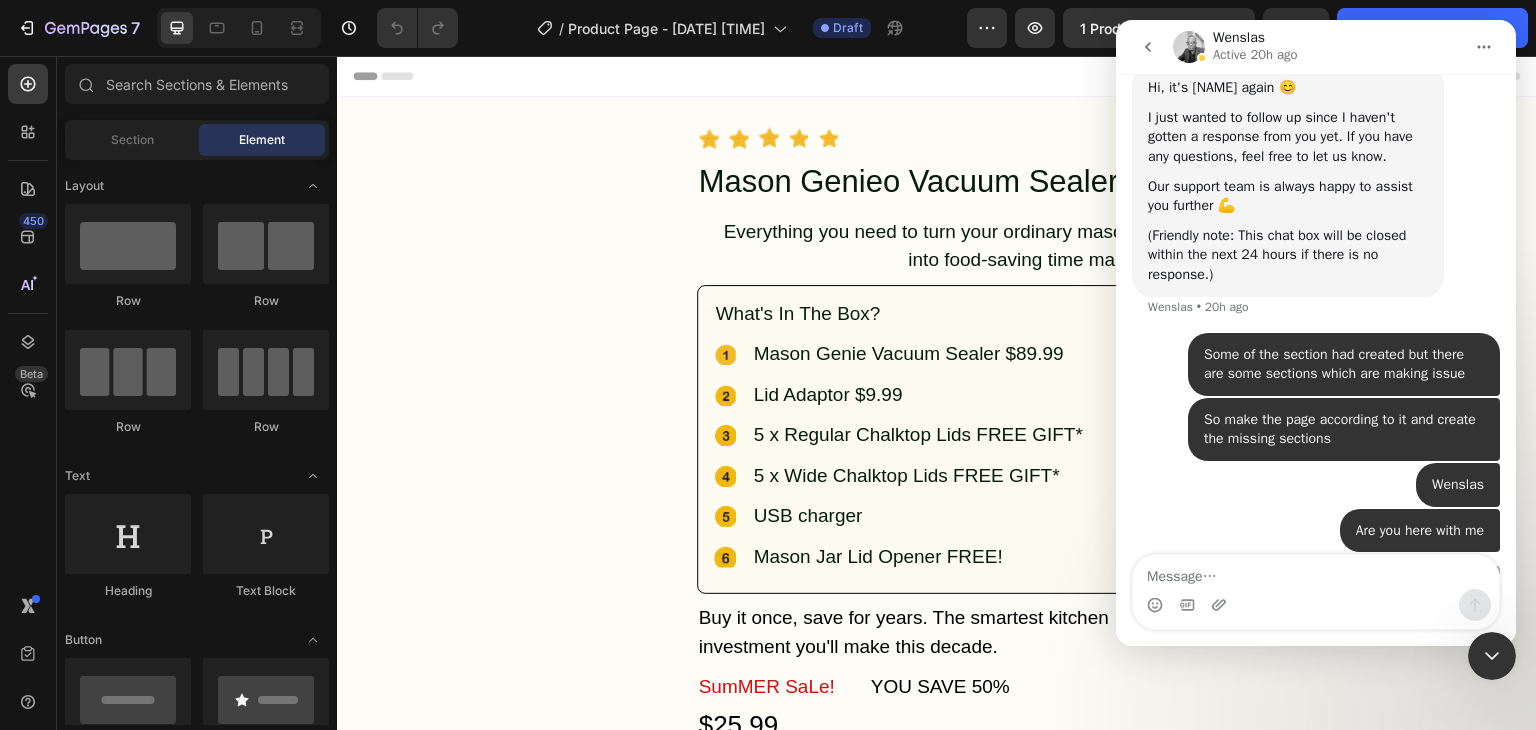 scroll, scrollTop: 2261, scrollLeft: 0, axis: vertical 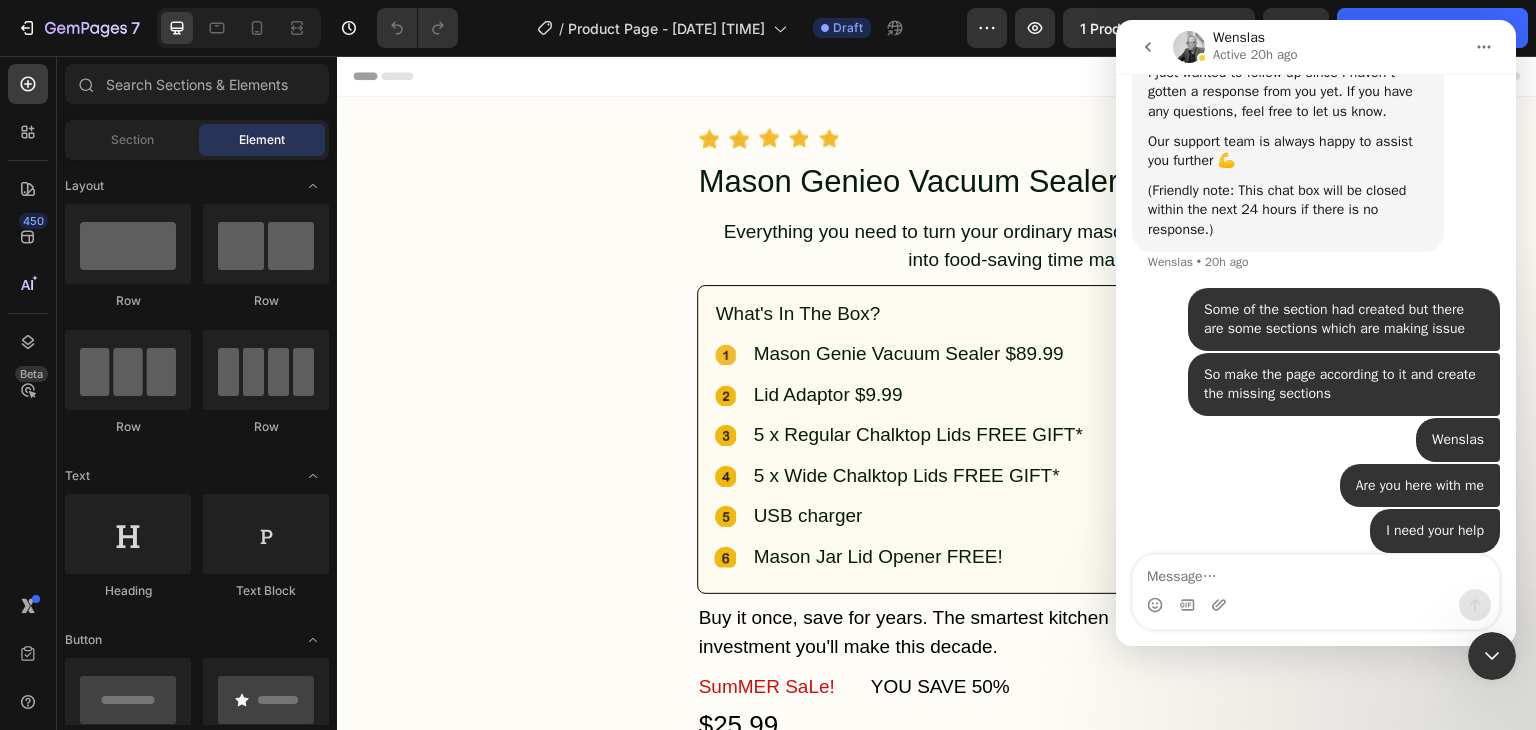 click 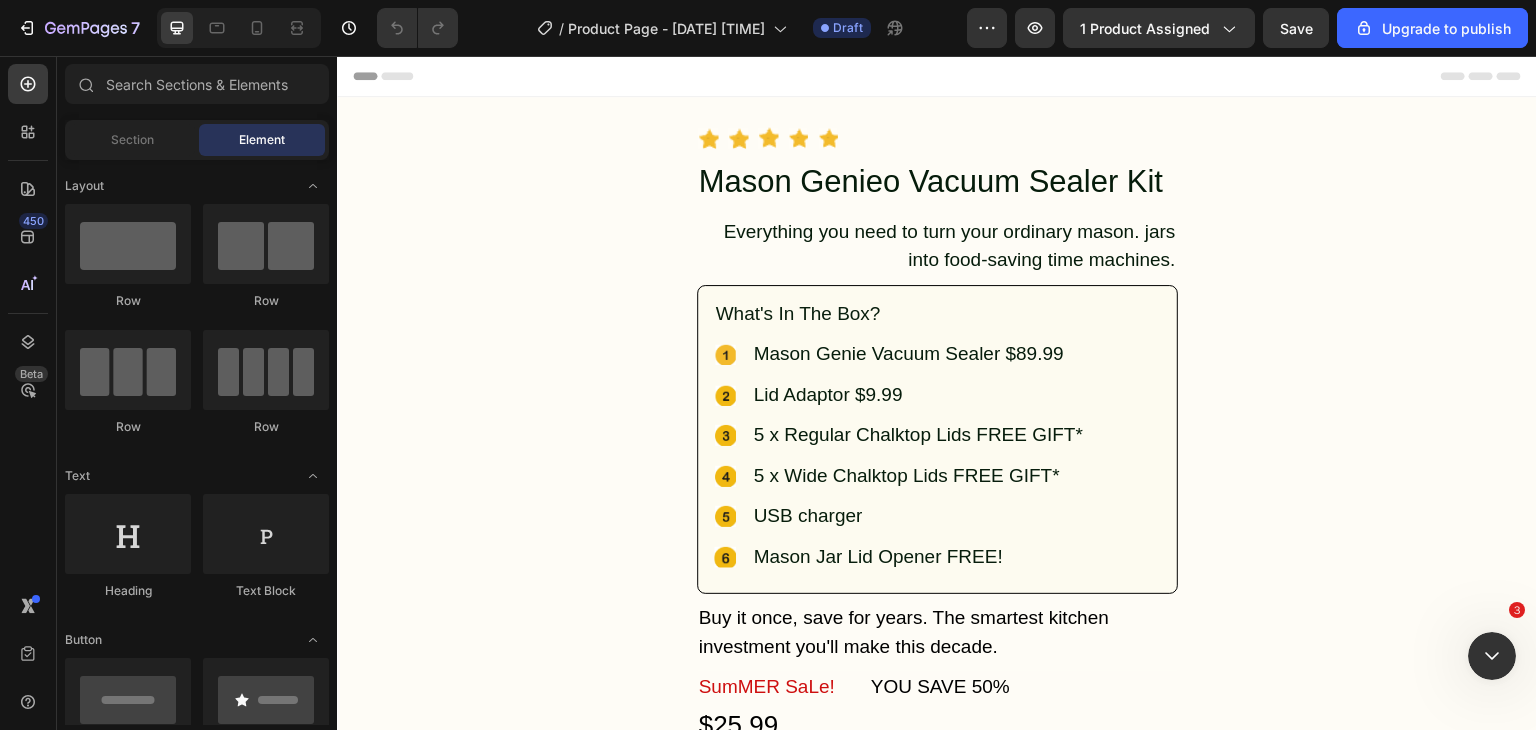 scroll, scrollTop: 0, scrollLeft: 0, axis: both 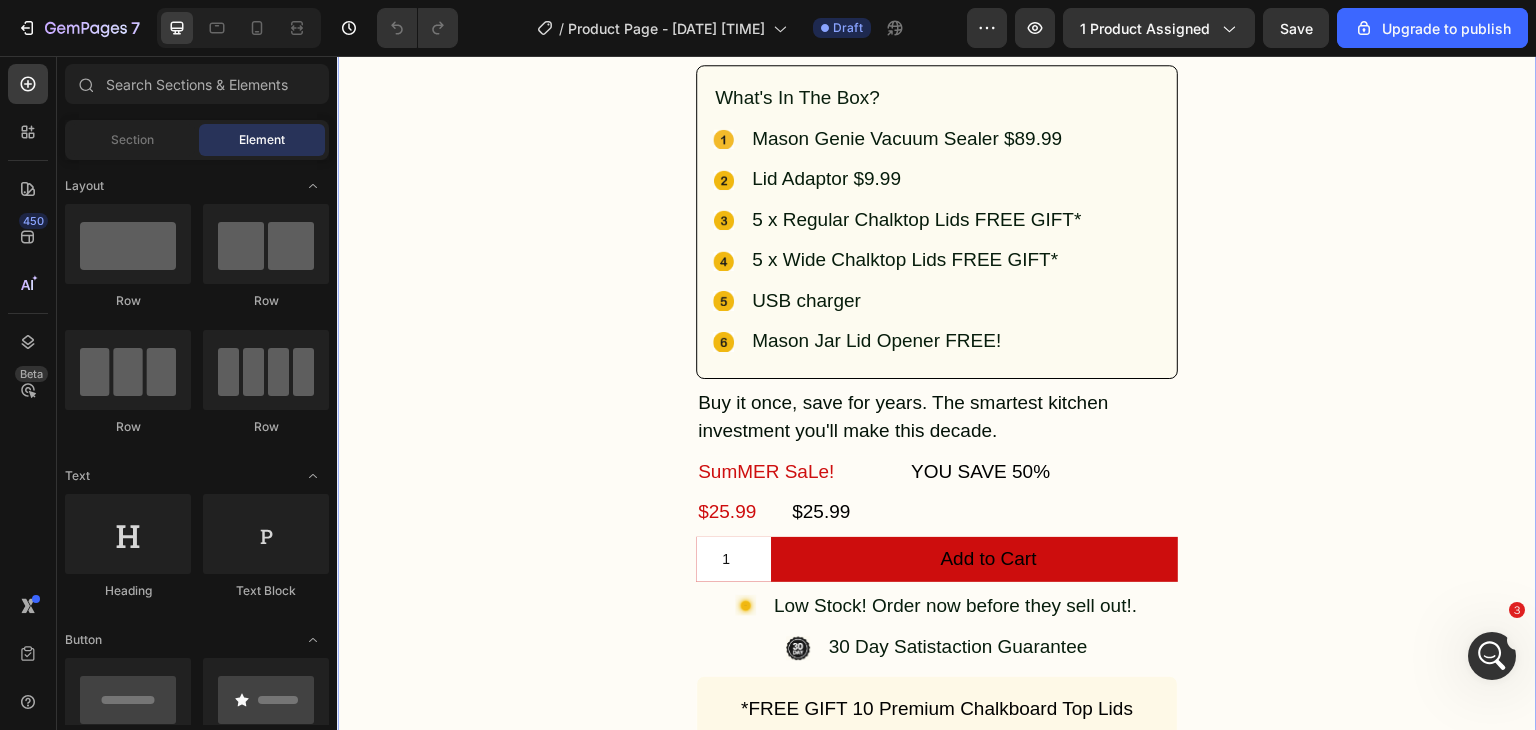 click on "Icon     Icon     Icon     Icon     Icon Icon List Hoz Mason Genieo Vacuum Sealer Kit Text Block Row Everything you need to turn your ordinary mason. jars into food-saving time machines. Text Block Row What's In The Box? Text Block     Icon Mason Genie Vacuum Sealer $89.99 Text Block     Icon Lid Adaptor $9.99 Text Block     Icon 5 x Regular Chalktop Lids FREE GIFT* Text Block     Icon 5 x Wide Chalktop Lids FREE GIFT* Text Block     Icon USB charger Text Block     Icon Mason Jar Lid Opener FREE! Text Block Advanced list Row Buy it once, save for years. The smartest kitchen investment you'll make this decade. Text Block Row SumMER SaLe! Text Block $25.99 Product Price Product Price $25.99 Product Price Product Price Row Row YOU SAVE 50% Text Block Row Row Row 1 Product Quantity Add to Cart Add to Cart Row     Icon Low Stock! Order now before they sell out!. Text Block Advanced list     Icon 30 Day Satistaction Guarantee Text Block Advanced list Row Row Text Block Image Text Block Row Row
Row" at bounding box center (937, 752) 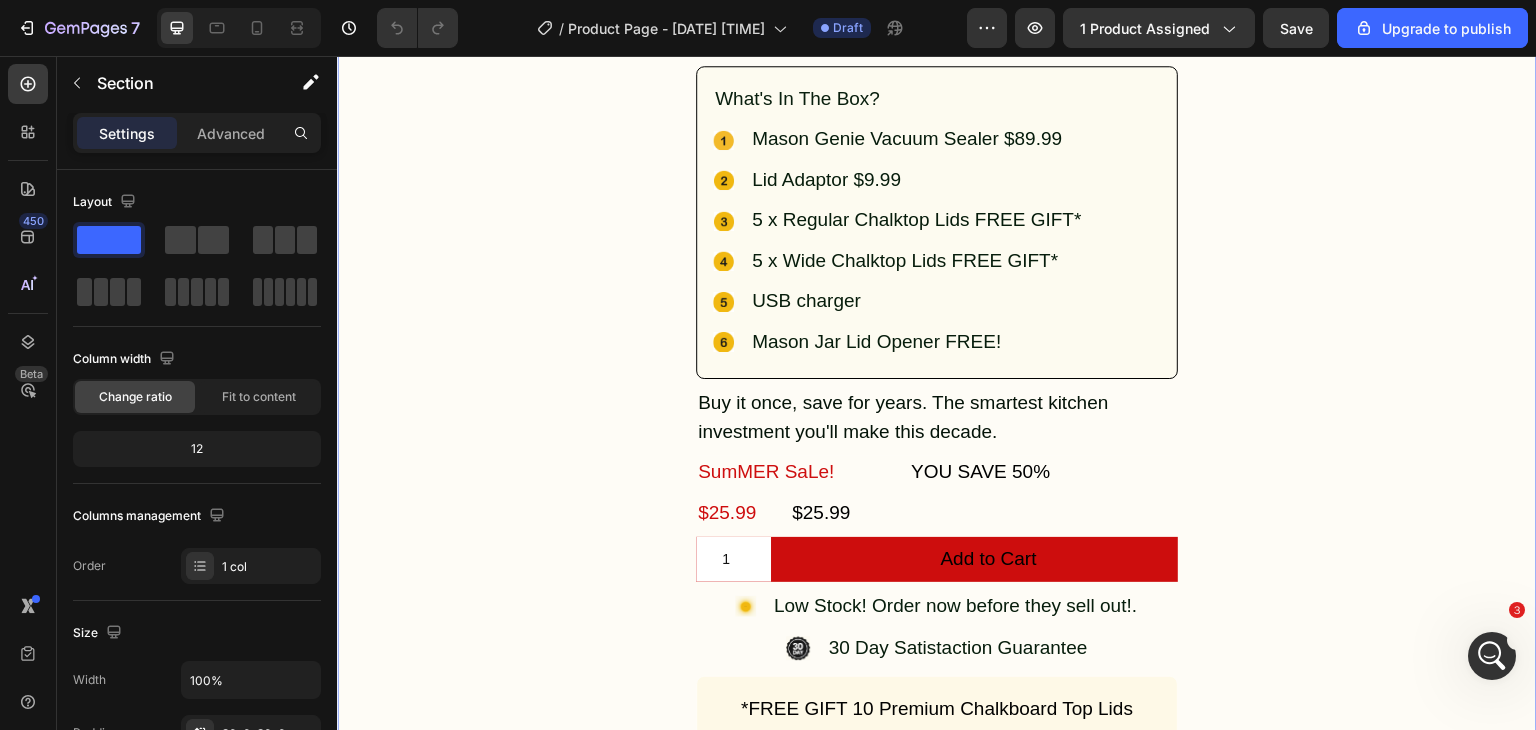 scroll, scrollTop: 7887, scrollLeft: 0, axis: vertical 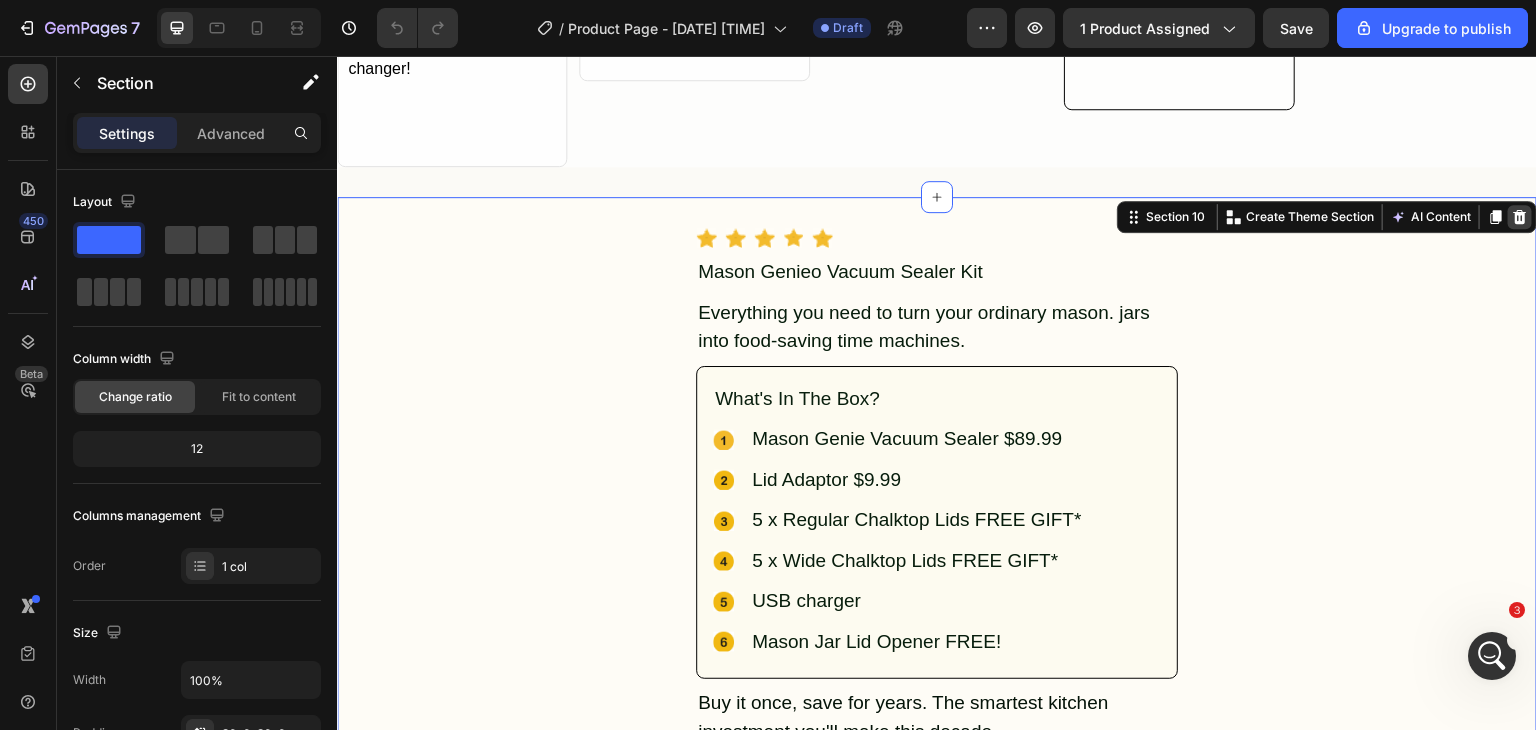 click 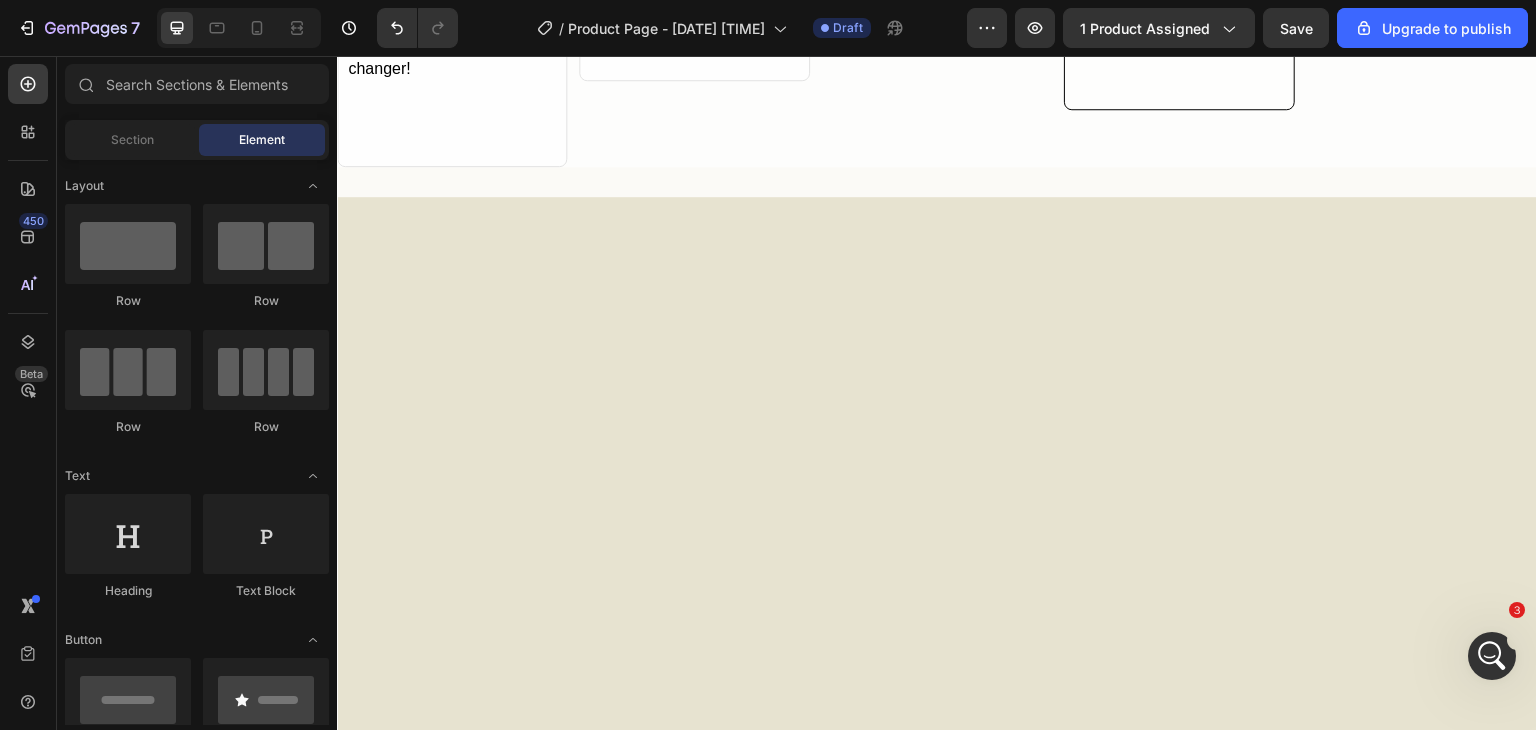 click at bounding box center [937, 622] 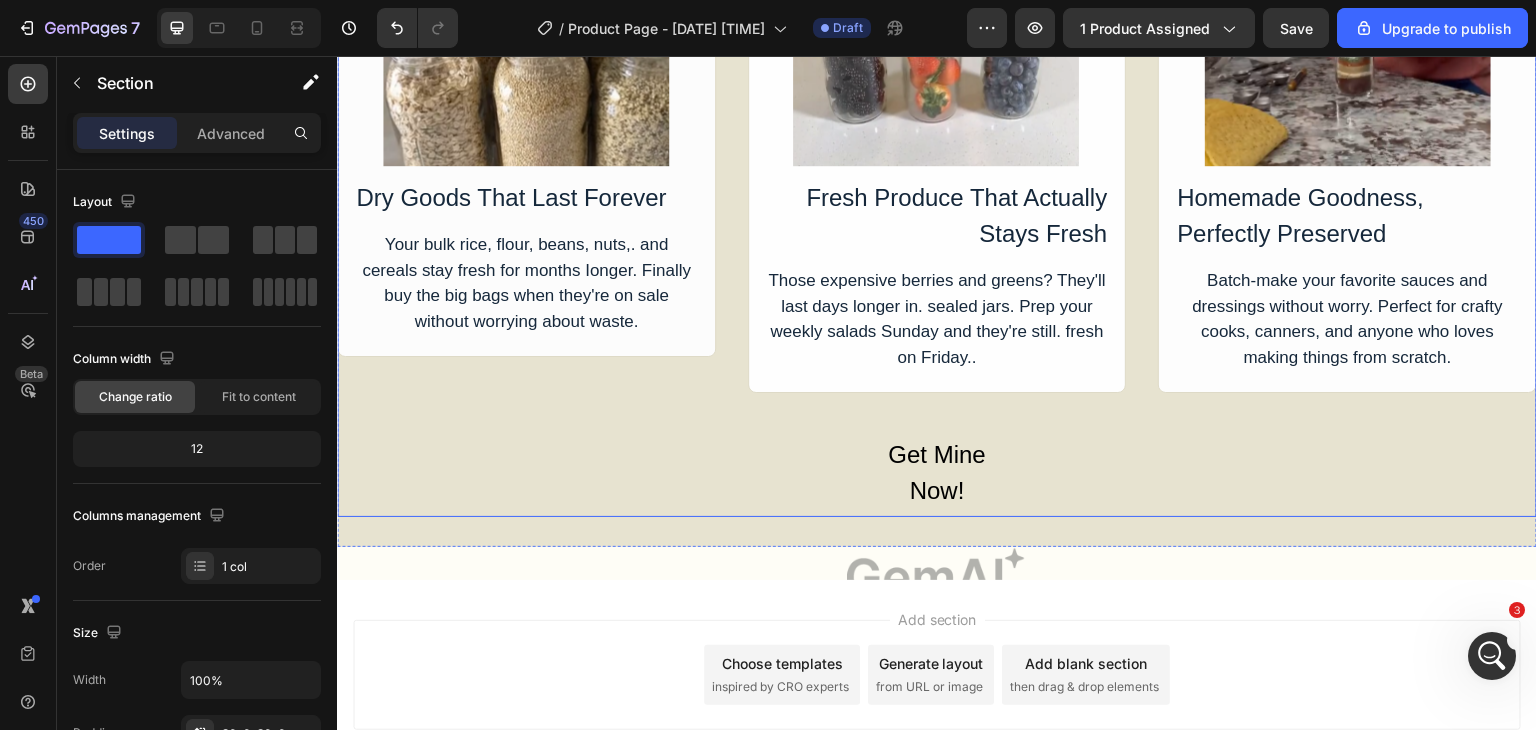 scroll, scrollTop: 8487, scrollLeft: 0, axis: vertical 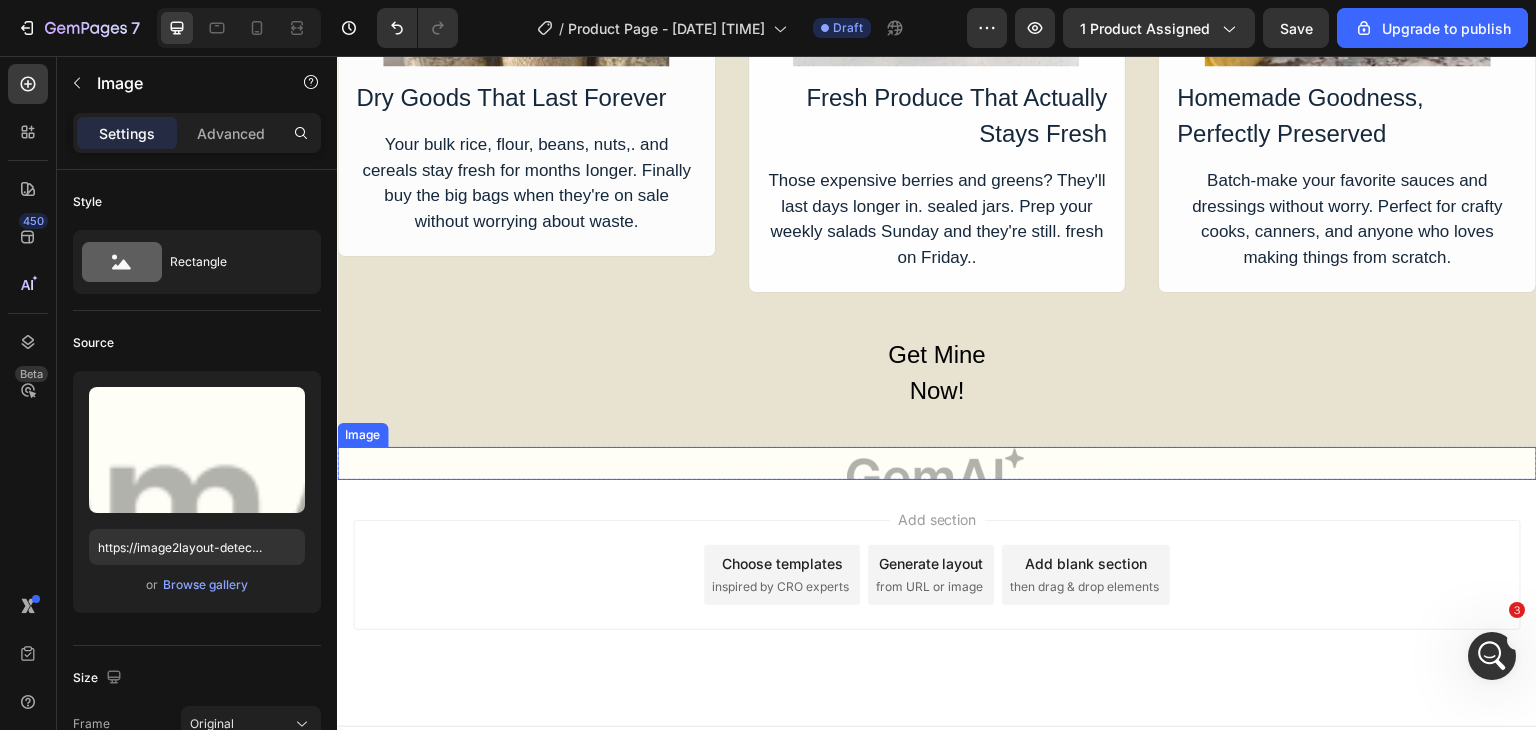 click at bounding box center (937, 463) 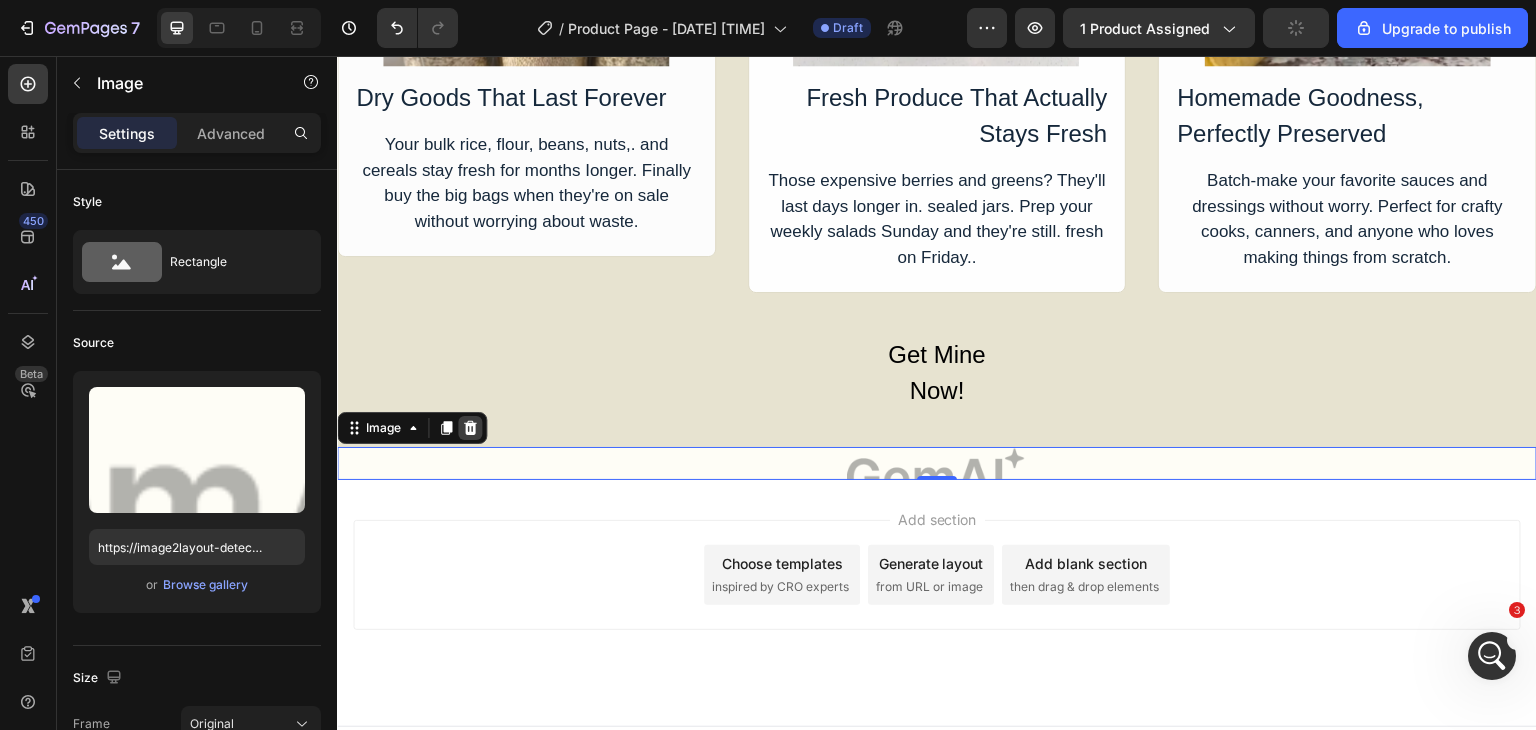click 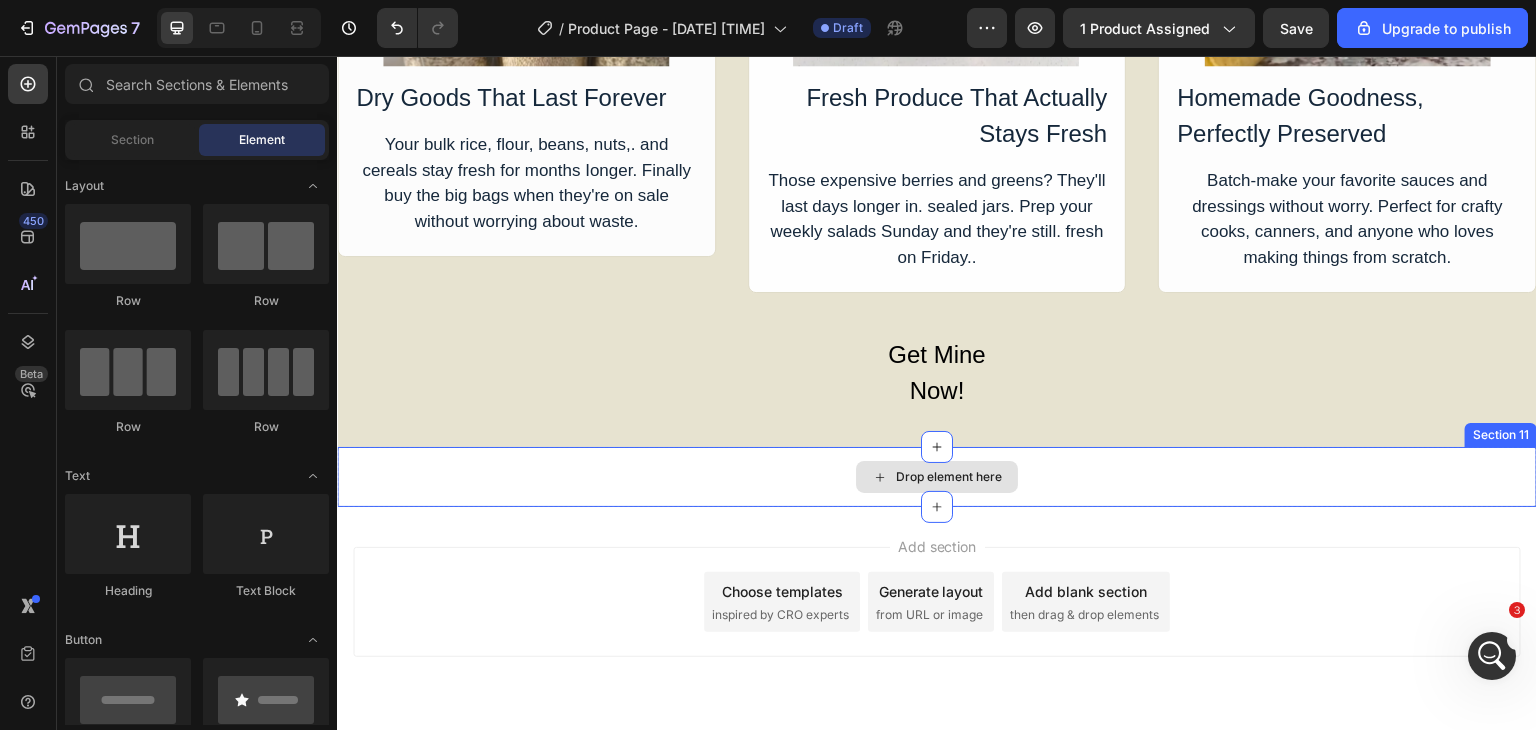 click on "Drop element here" at bounding box center [937, 477] 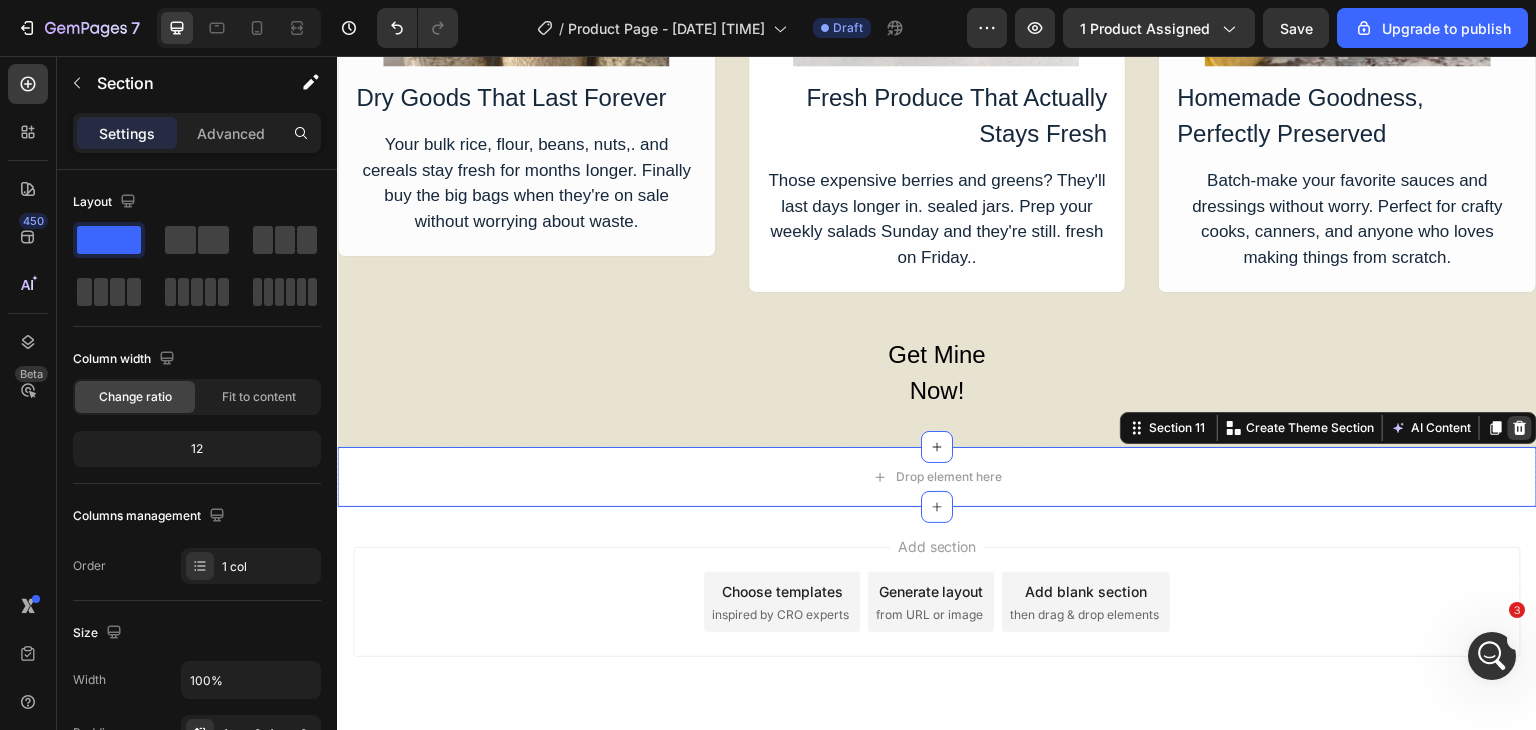 click 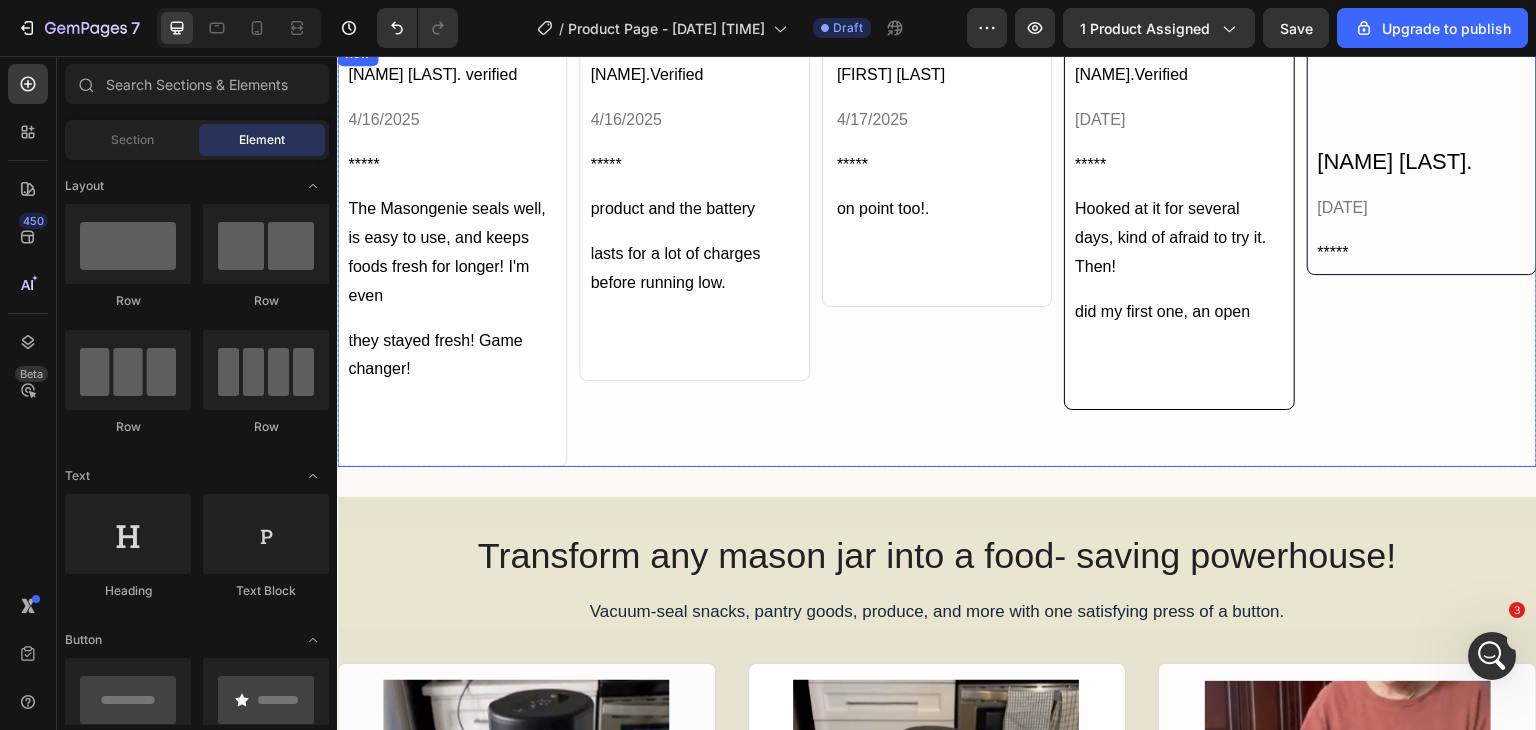 scroll, scrollTop: 7787, scrollLeft: 0, axis: vertical 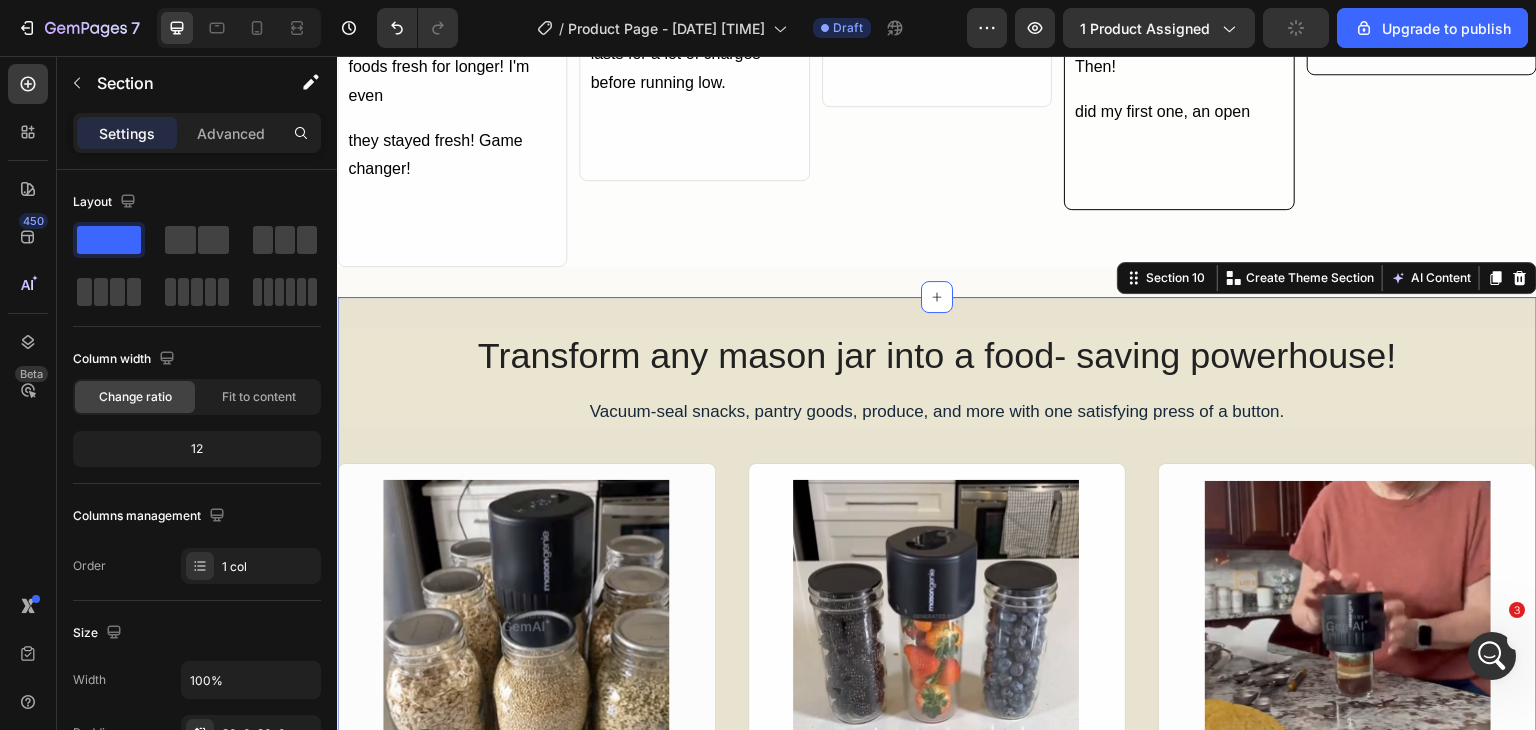 click on "Transform any mason jar into a food- saving powerhouse! Heading Vacuum-seal snacks, pantry goods, produce, and more with one satisfying press of a button. Text Block Row Image Dry Goods That Last Forever Text Block Your bulk rice, flour, beans, nuts,. and cereals stay fresh for months Ionger. Finally buy the big bags when they're on sale without worrying about waste. Text Block Row Image Fresh Produce That Actually Stays Fresh Text Block Those expensive berries and greens? They'll last days longer in. sealed jars. Prep your weekly salads Sunday and they're still.  fresh on Friday.. Text Block Row Image Homemade Goodness, Perfectly Preserved Text Block Batch-make your favorite sauces and dressings without worry. Perfect for crafty cooks, canners,  and anyone who loves making things from scratch. Text Block Row Row Get Mine Now! Button Row Section 10   You can create reusable sections Create Theme Section AI Content Write with GemAI What would you like to describe here? Tone and Voice Persuasive Product" at bounding box center [937, 722] 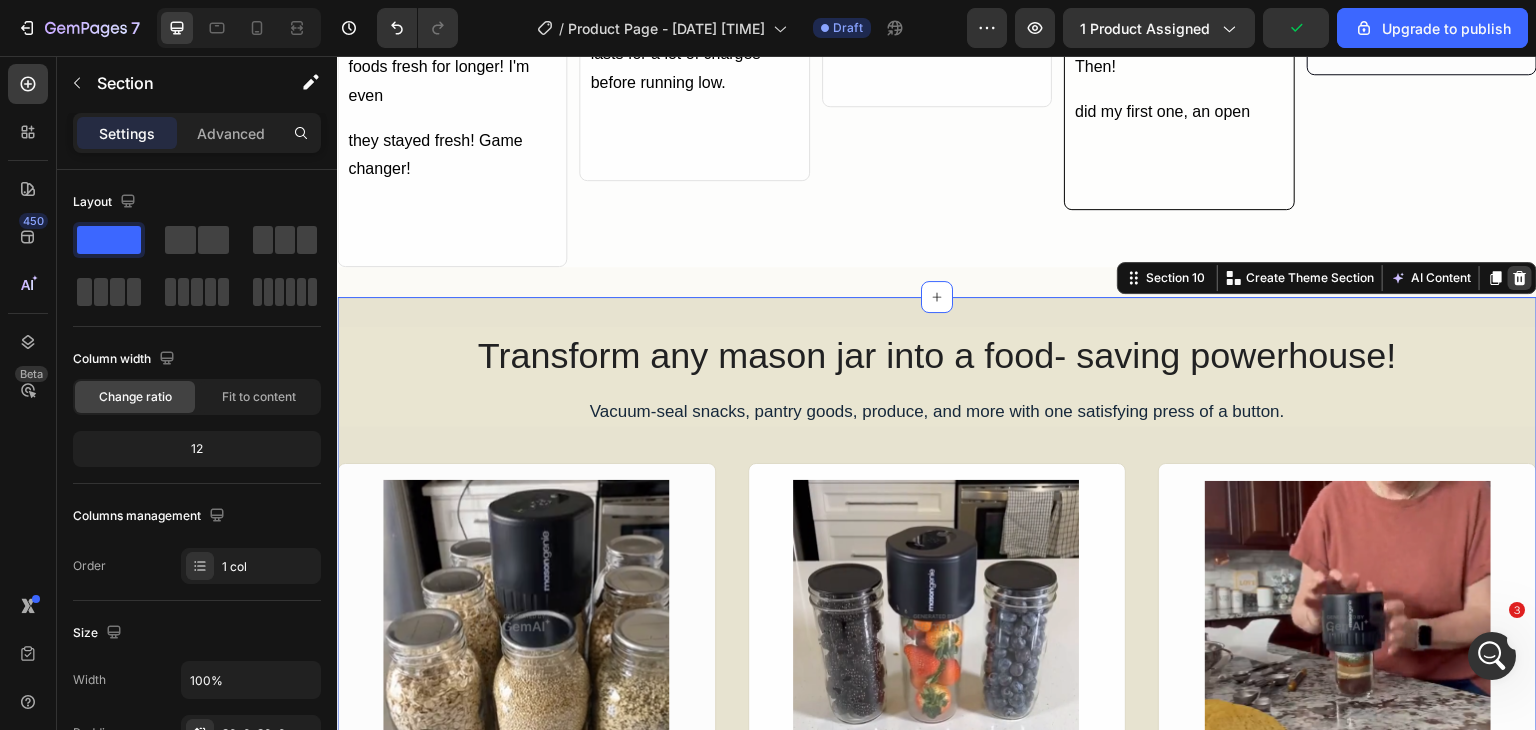 click 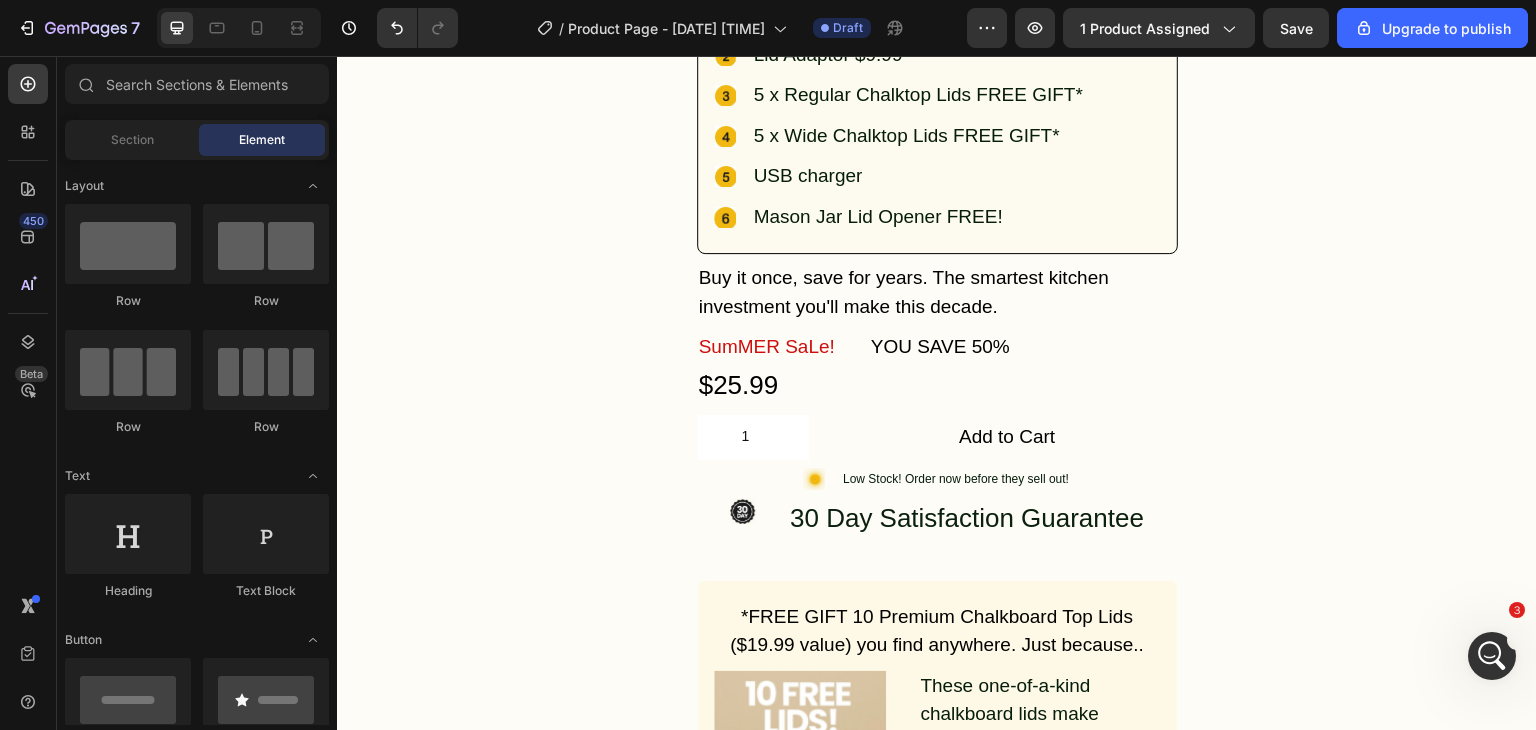 scroll, scrollTop: 0, scrollLeft: 0, axis: both 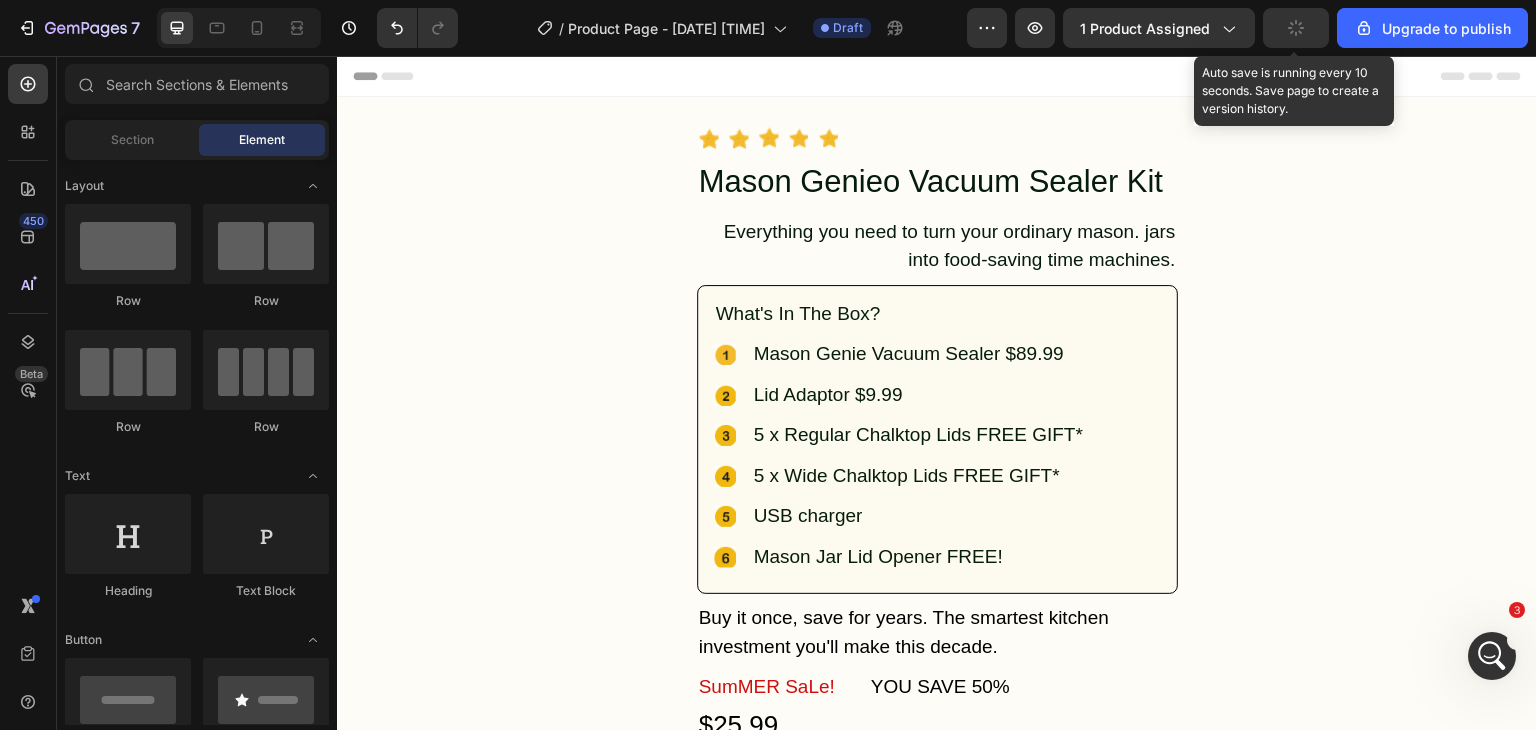 click 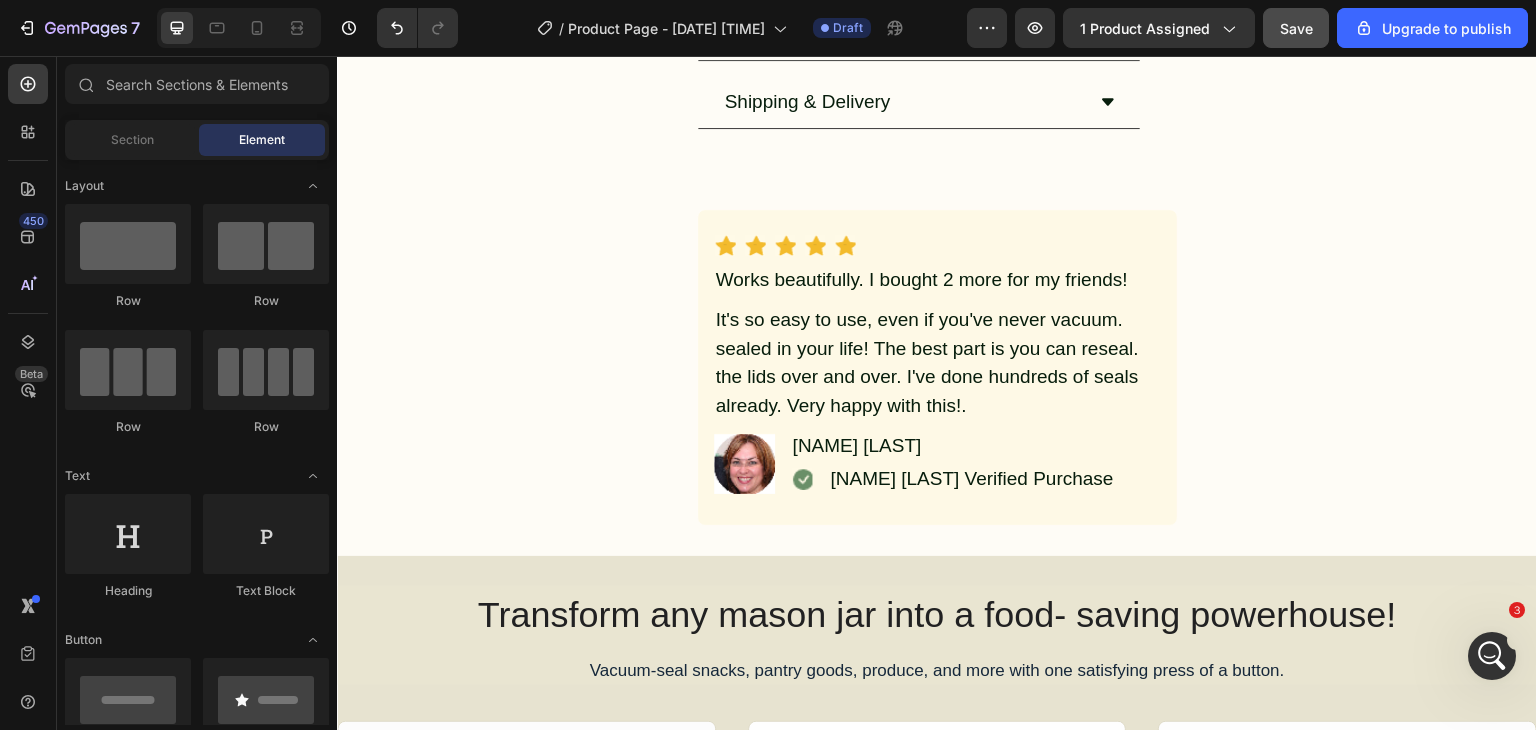 scroll, scrollTop: 800, scrollLeft: 0, axis: vertical 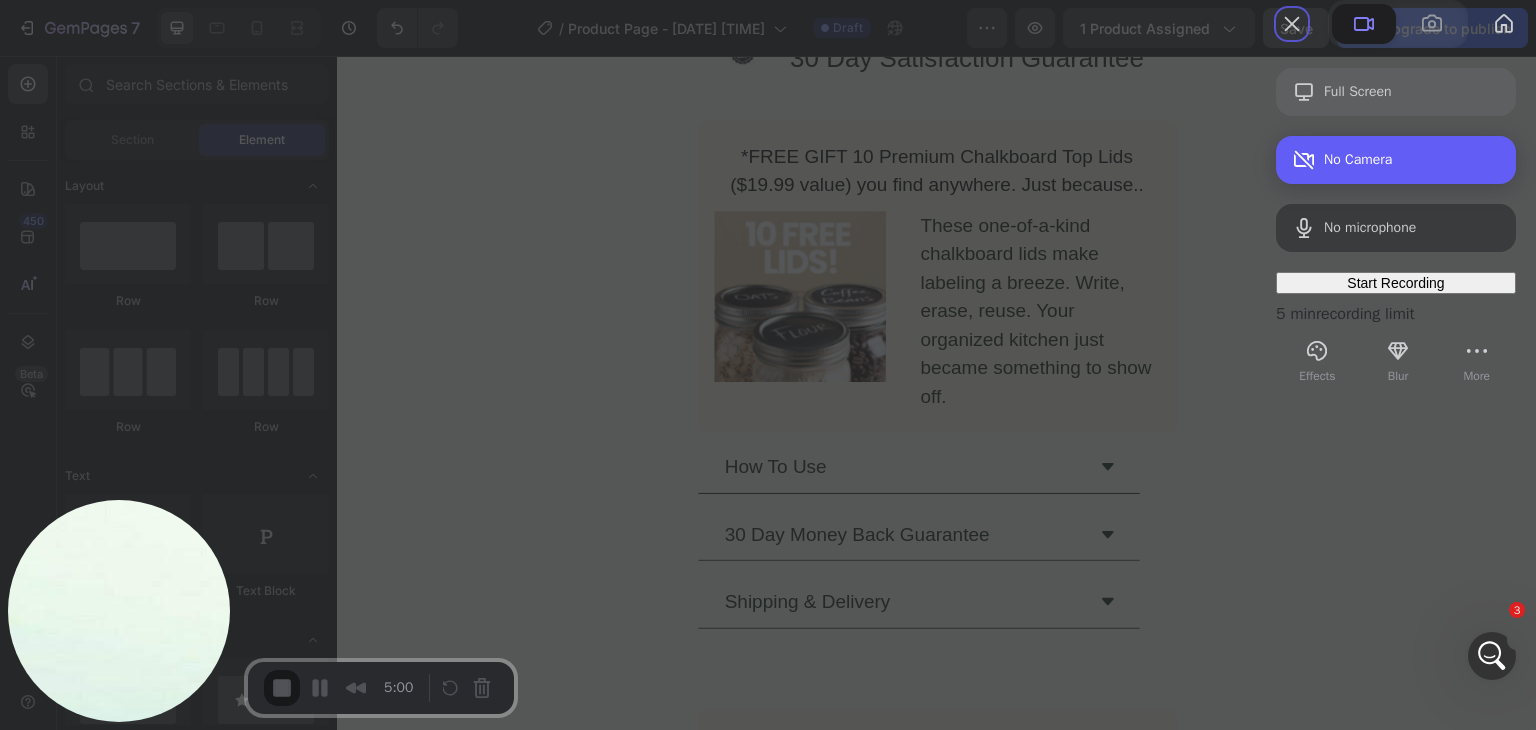 click on "No Camera" at bounding box center [1412, 160] 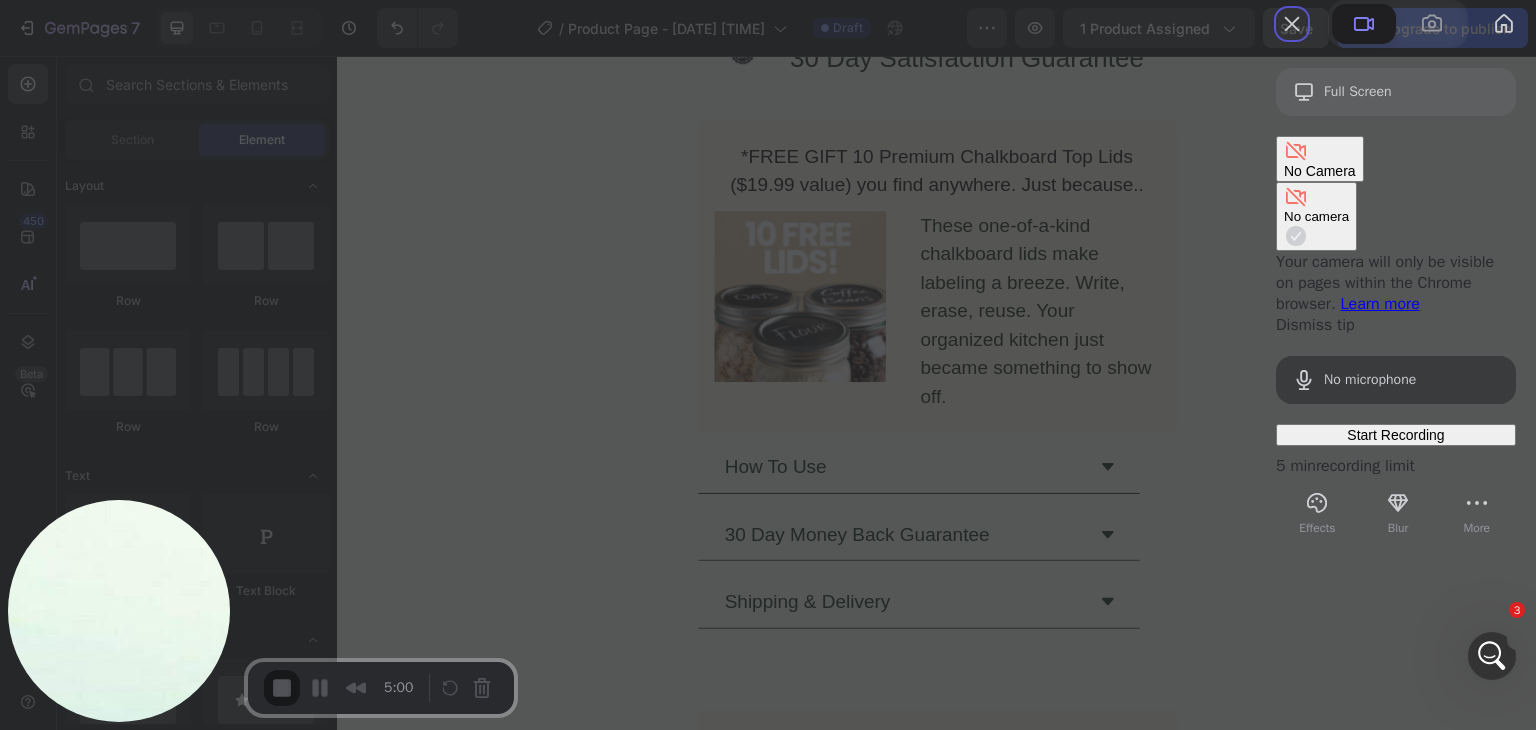 click on "No camera" at bounding box center [1316, 216] 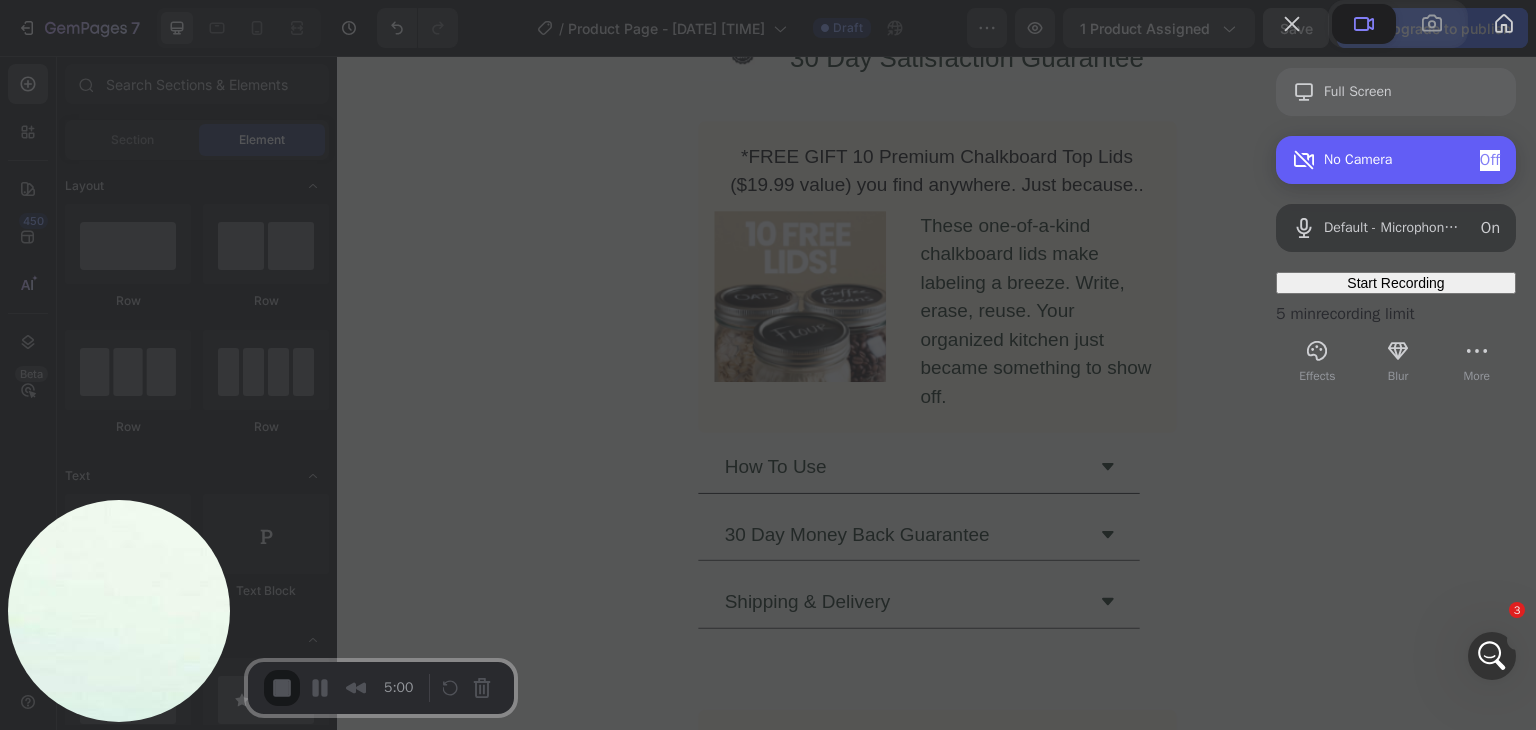 click on "No Camera Off" at bounding box center [1396, 160] 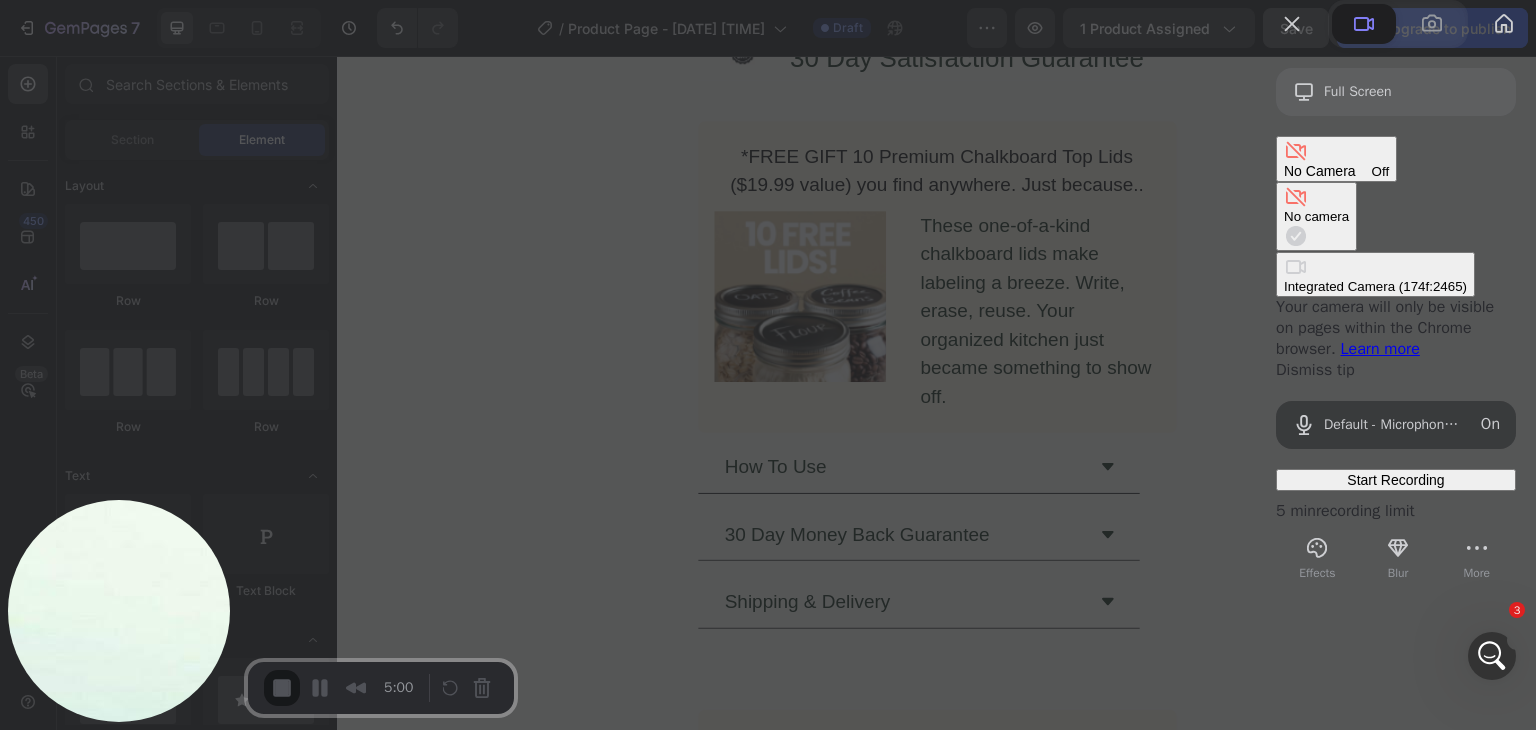 click on "No Camera Off" at bounding box center [1336, 171] 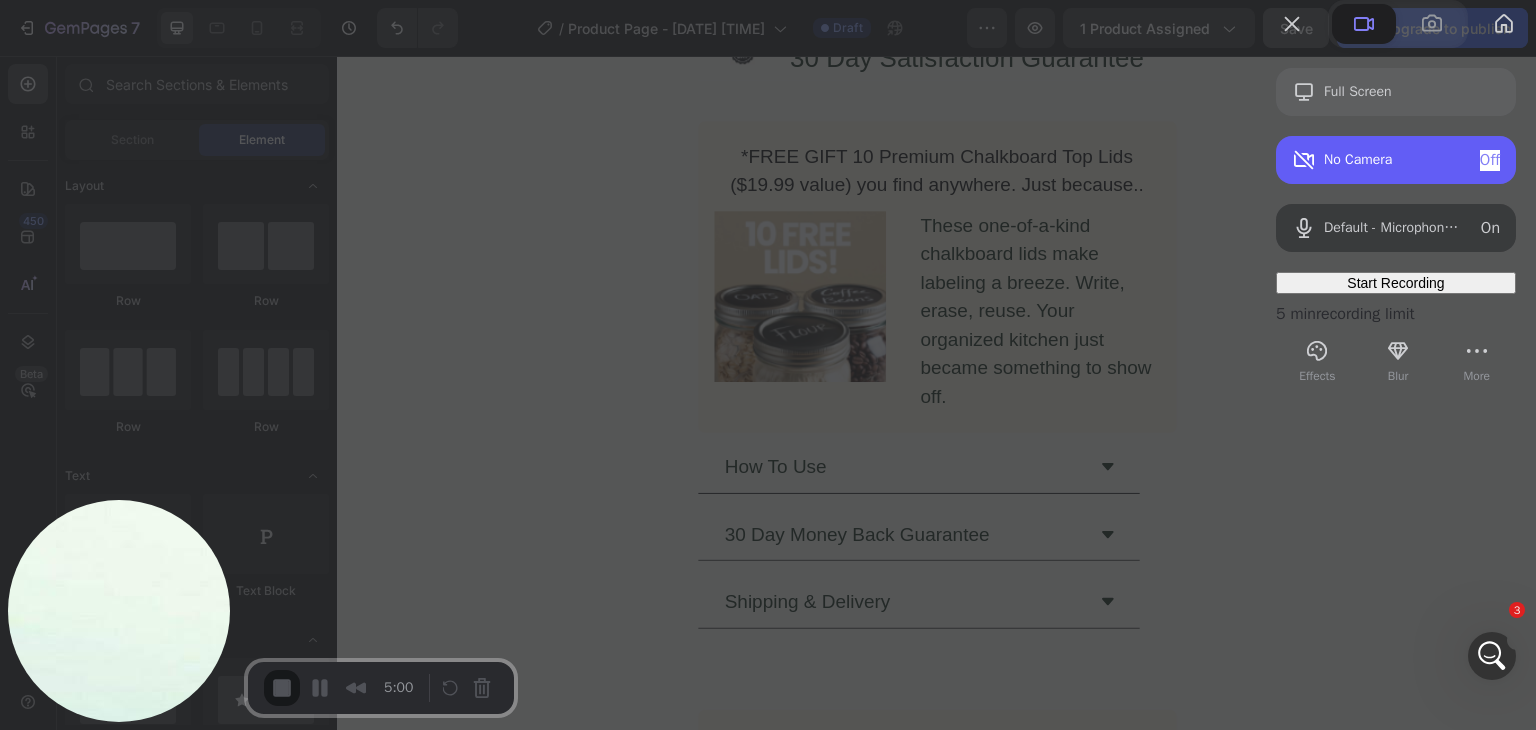 click on "Start Recording" at bounding box center [1395, 283] 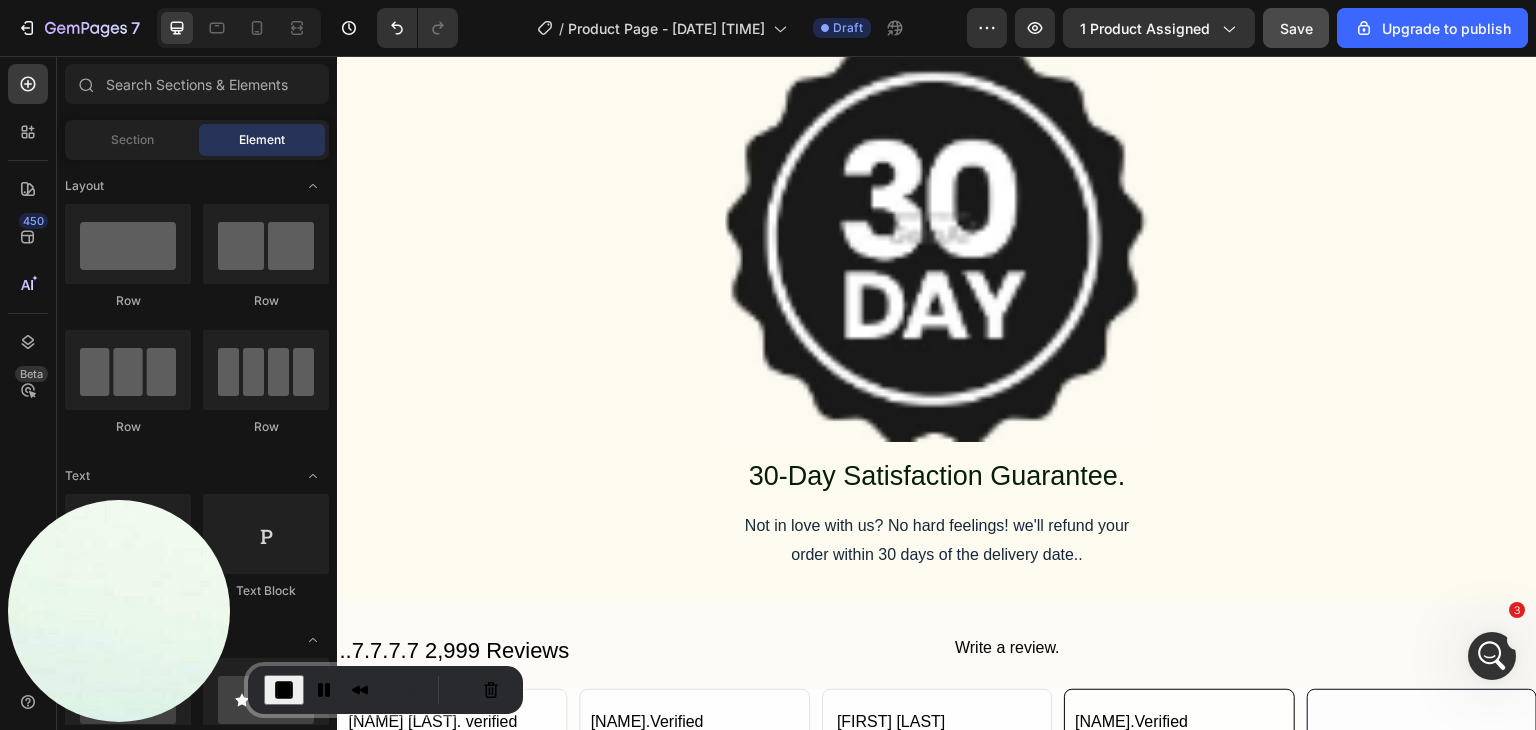 scroll, scrollTop: 6240, scrollLeft: 0, axis: vertical 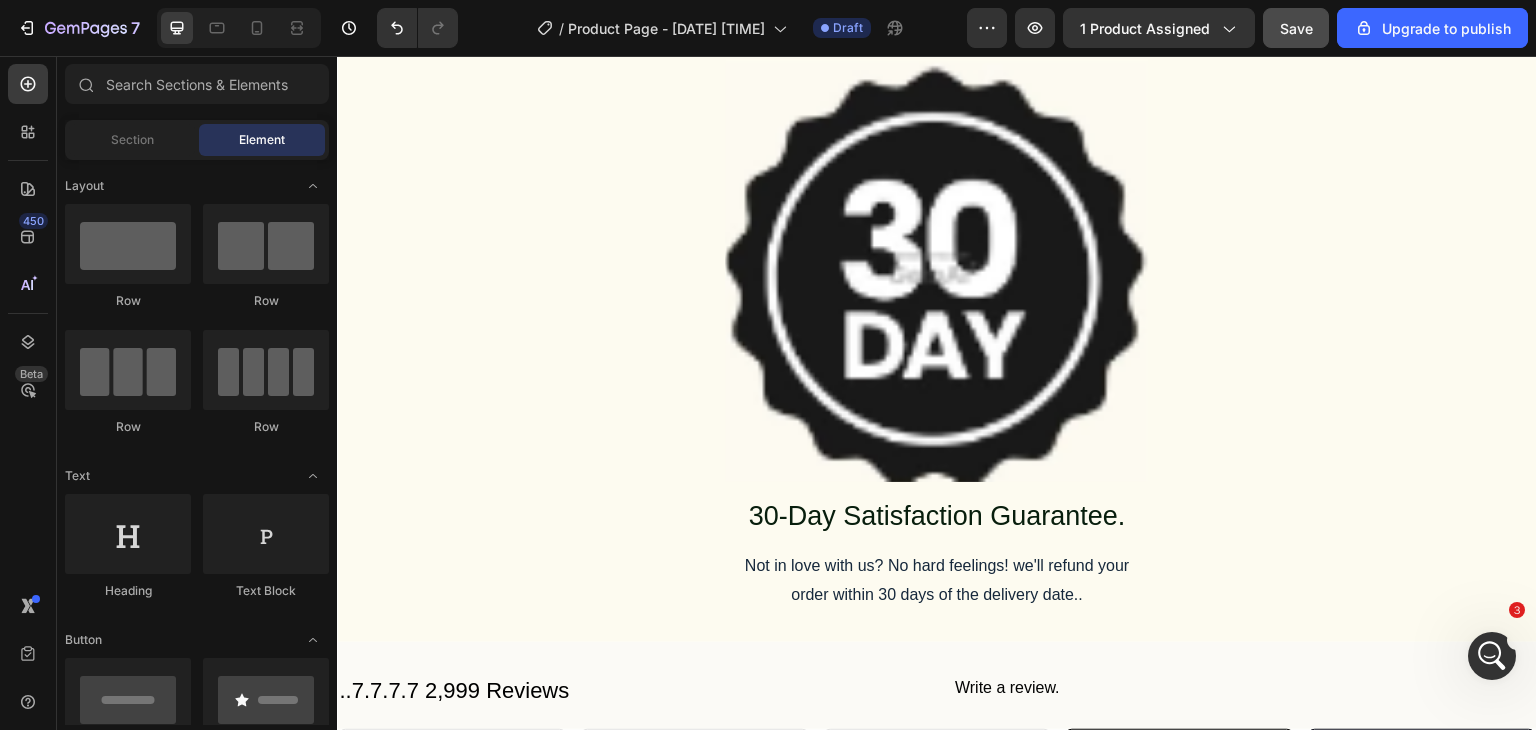 click 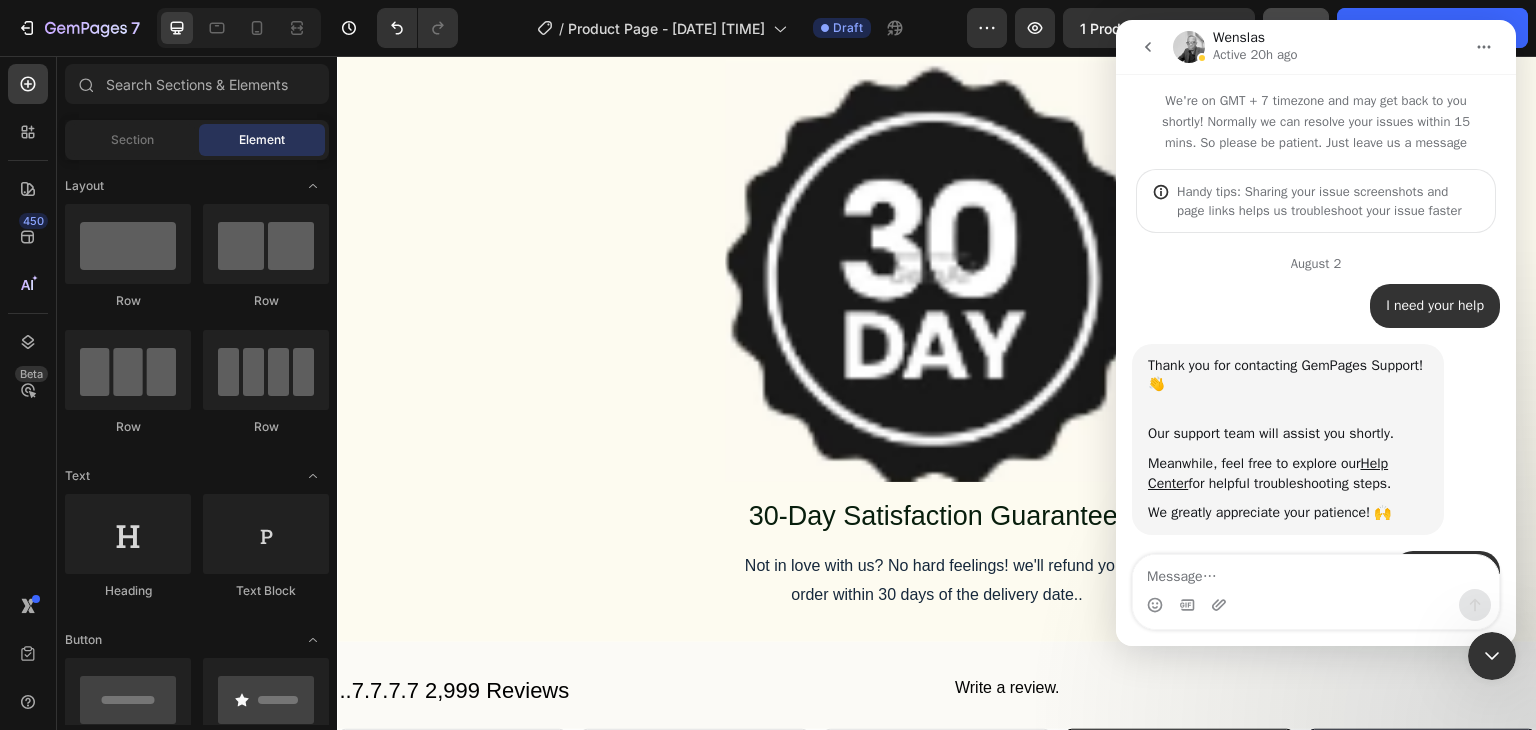 scroll, scrollTop: 2261, scrollLeft: 0, axis: vertical 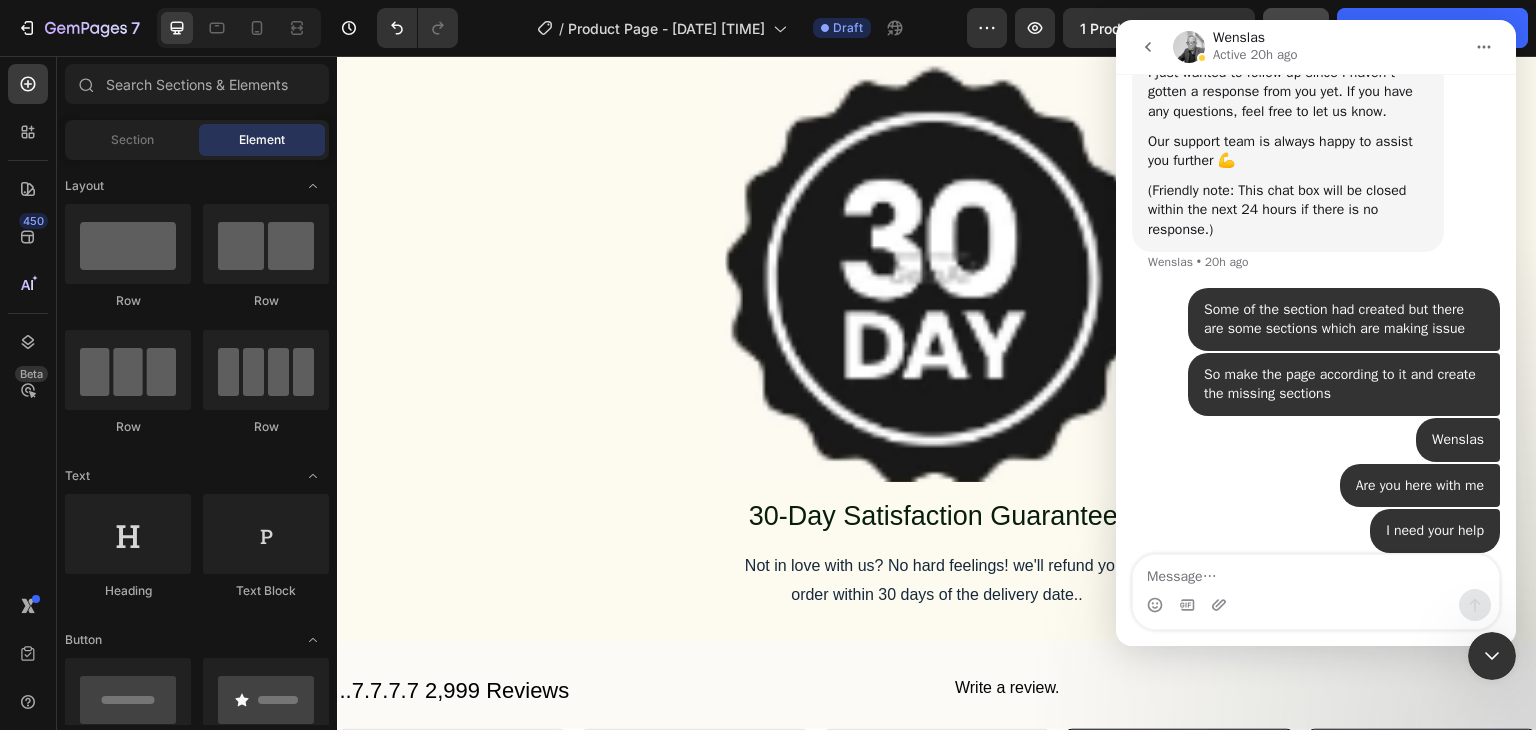 click at bounding box center [1316, 572] 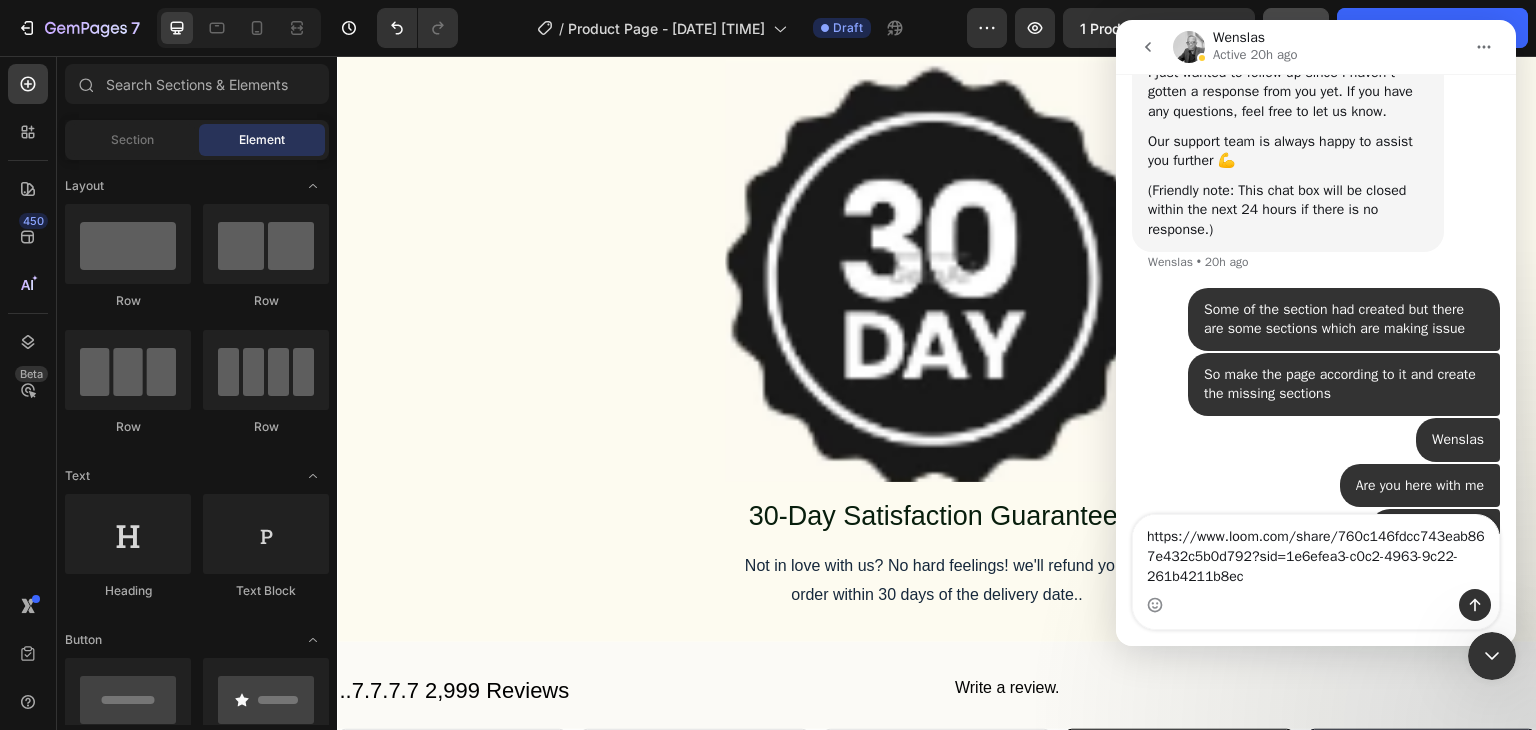 scroll, scrollTop: 2301, scrollLeft: 0, axis: vertical 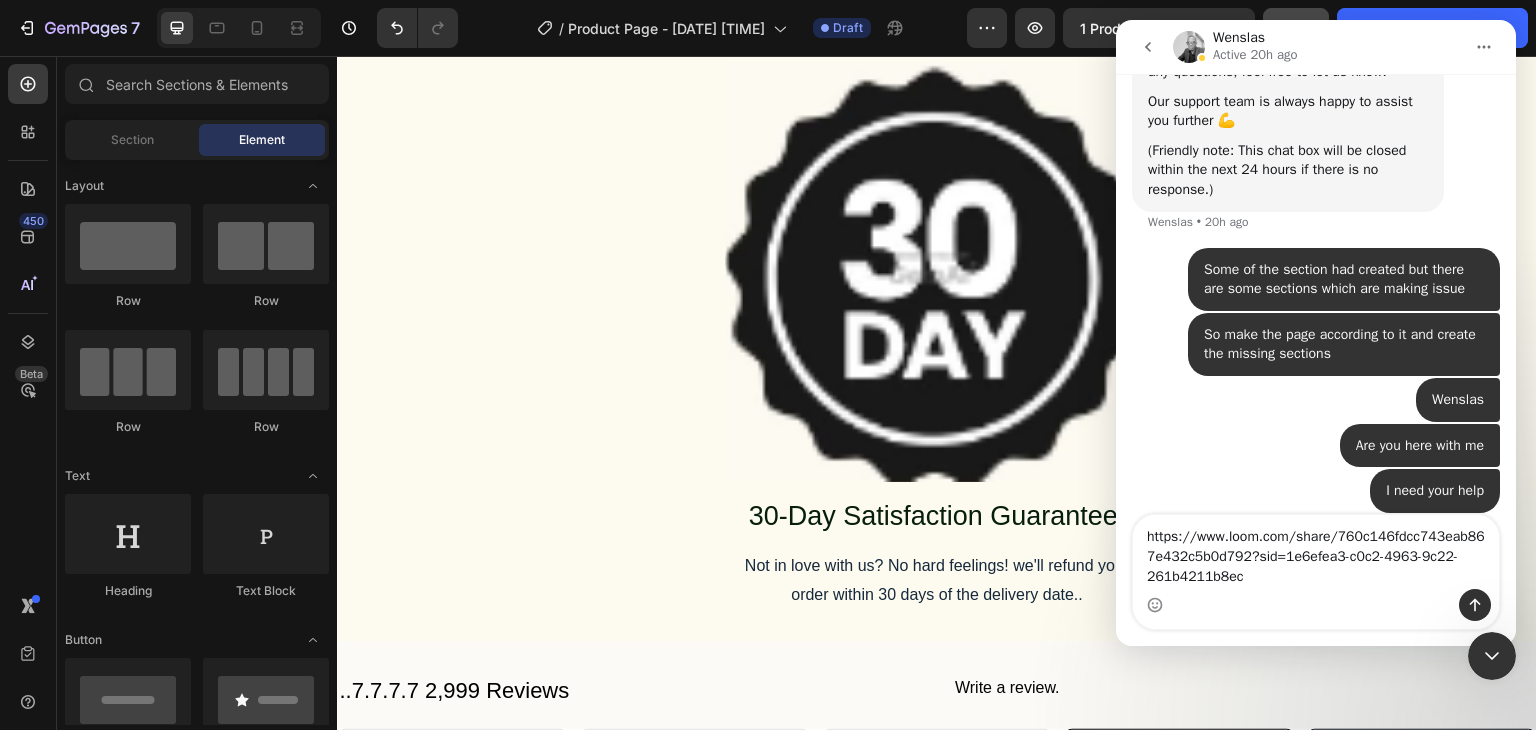 type 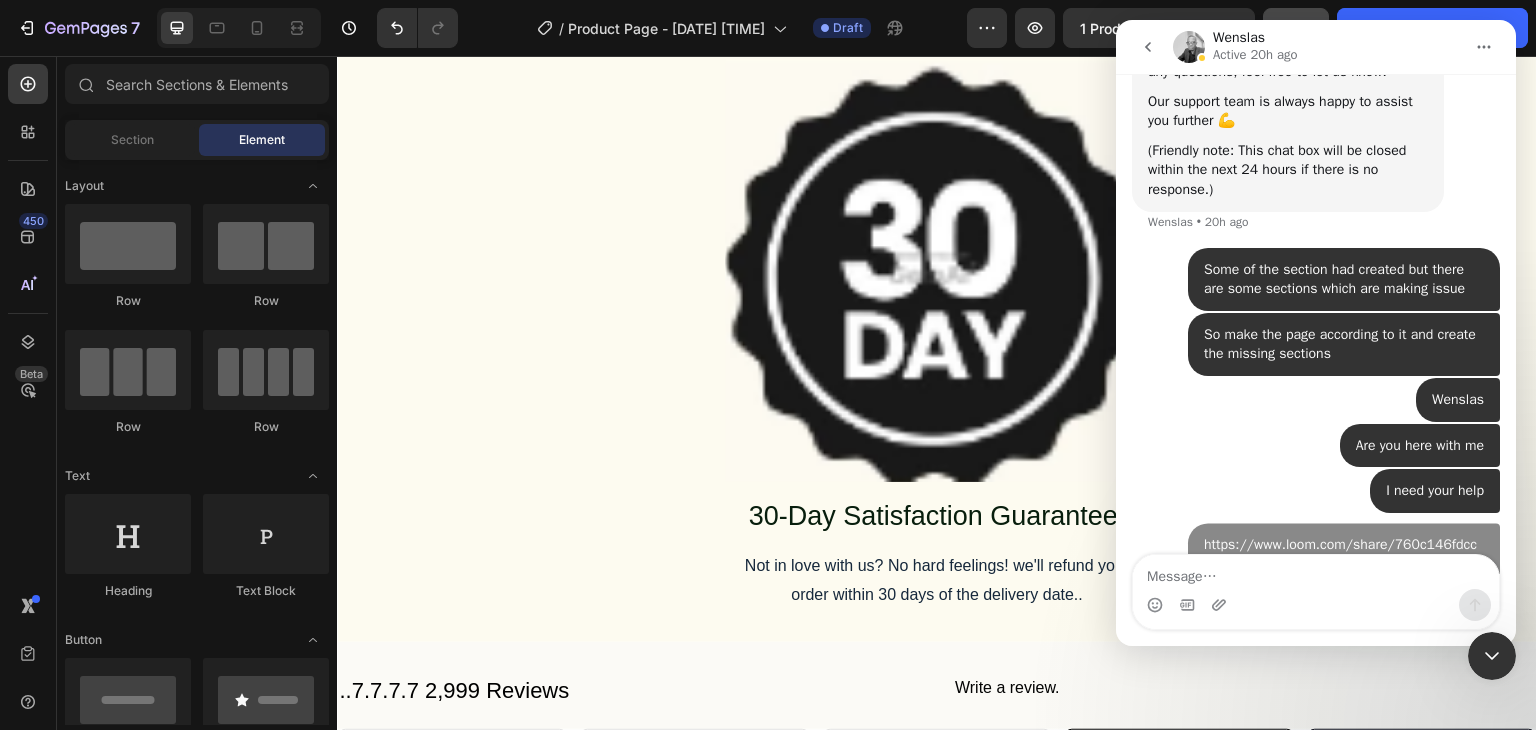 scroll, scrollTop: 2346, scrollLeft: 0, axis: vertical 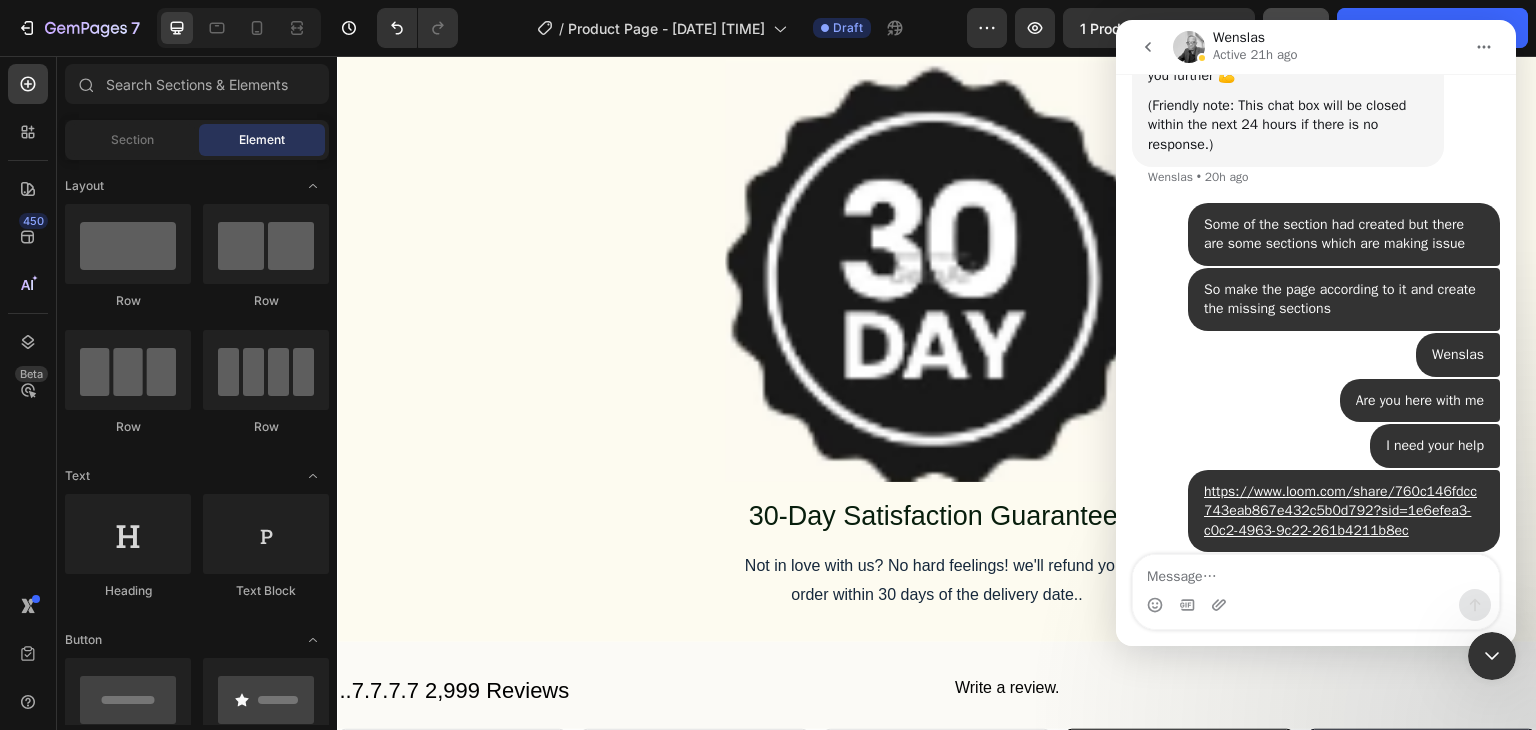 click at bounding box center [1148, 47] 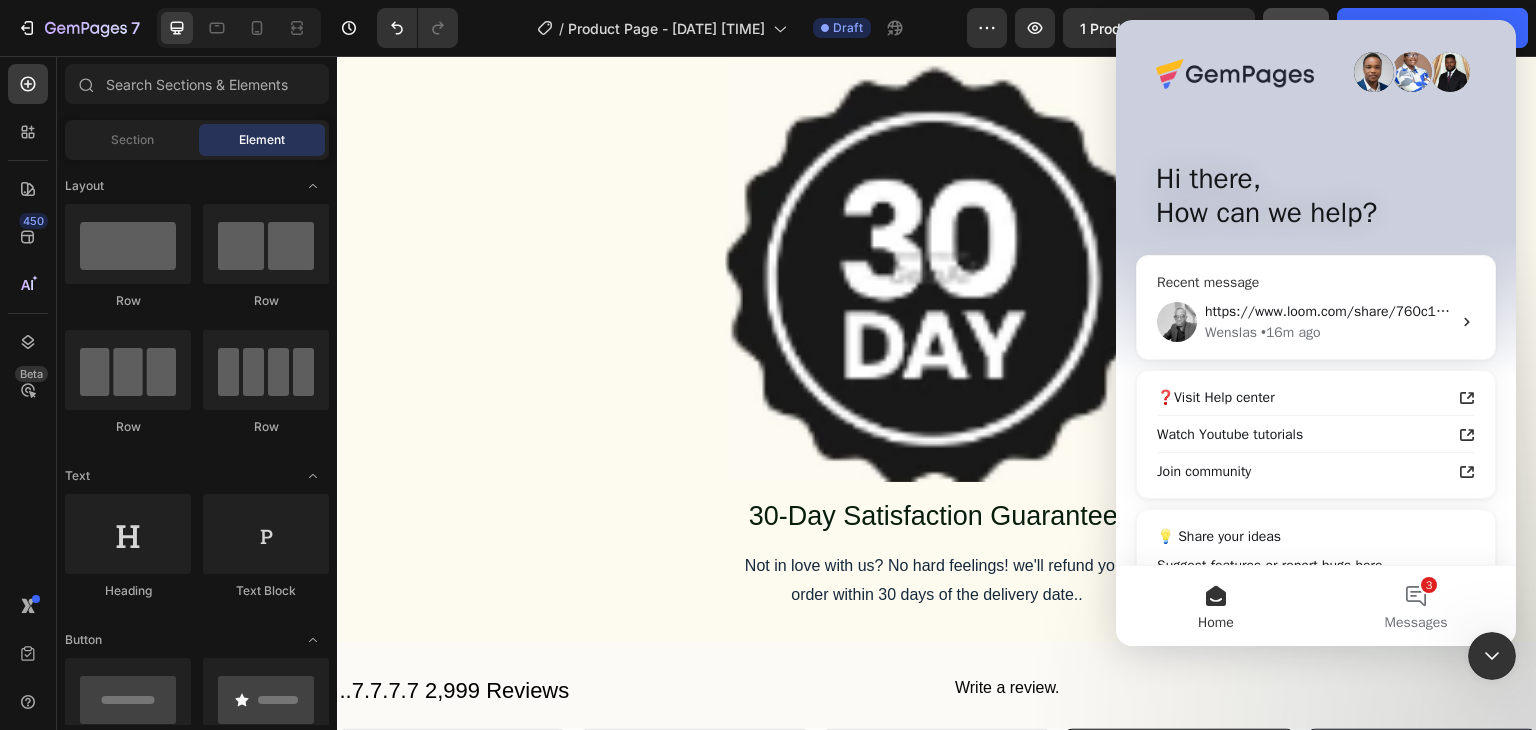 click on "https://www.loom.com/share/760c146fdcc743eab867e432c5b0d792?sid=1e6efea3-c0c2-4963-9c22-261b4211b8ec" at bounding box center [1577, 311] 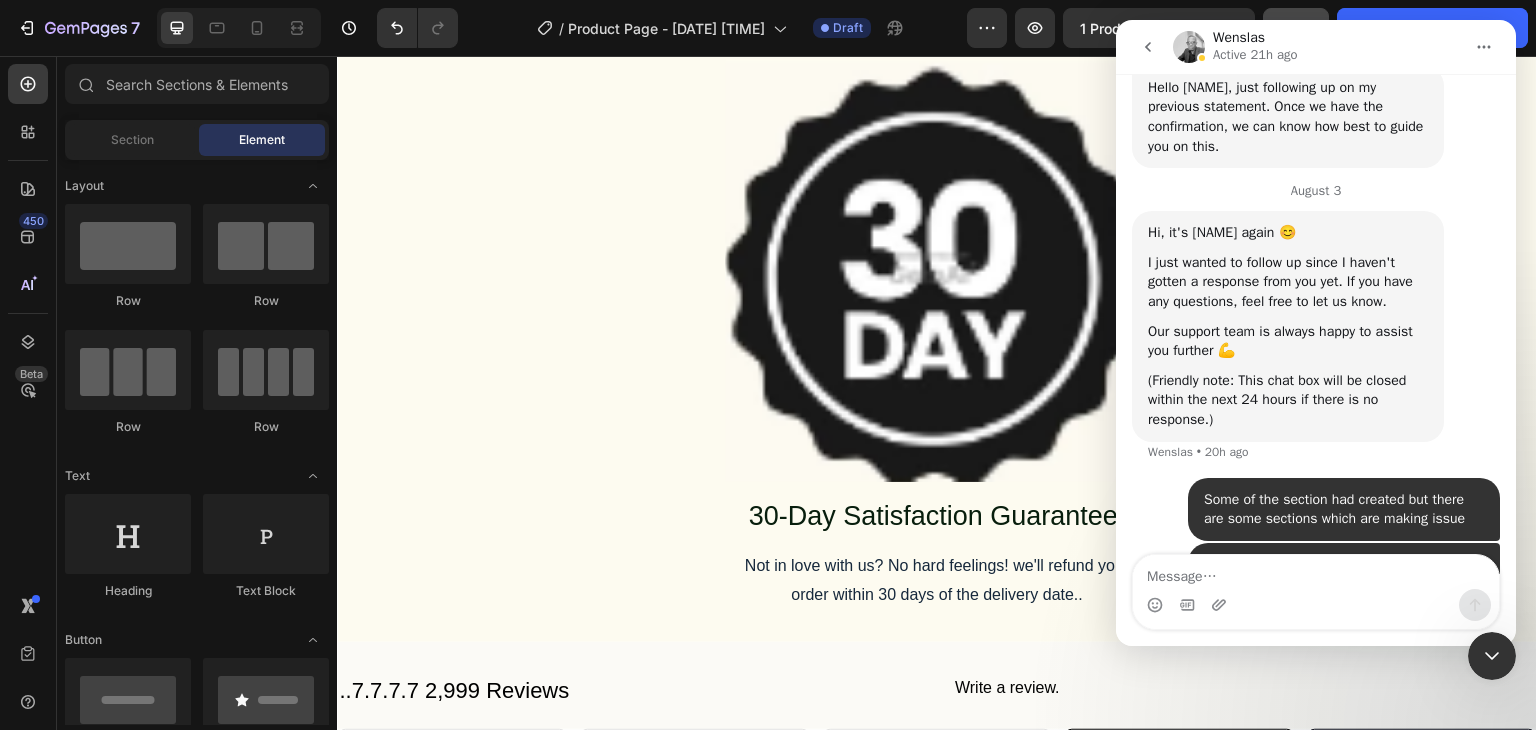 scroll, scrollTop: 2346, scrollLeft: 0, axis: vertical 